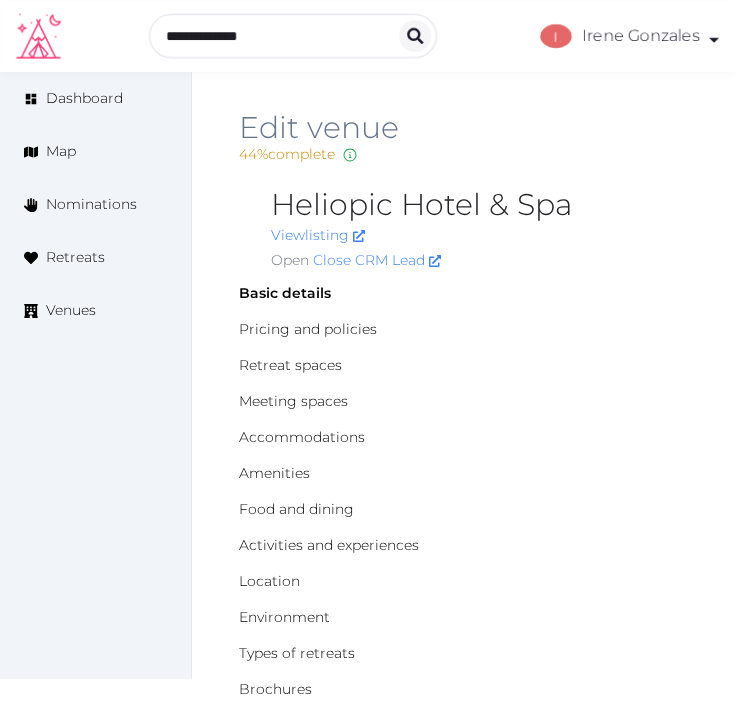 scroll, scrollTop: 0, scrollLeft: 0, axis: both 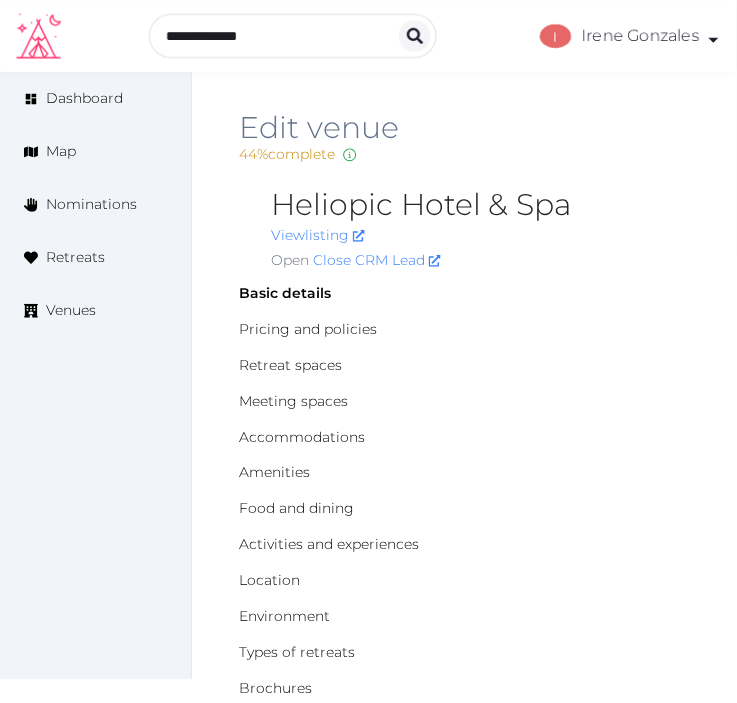 click on "44 %  complete Fill out all the fields in your listing to increase its completion percentage.   A higher completion percentage will make your listing more attractive and result in better matches." at bounding box center (464, 154) 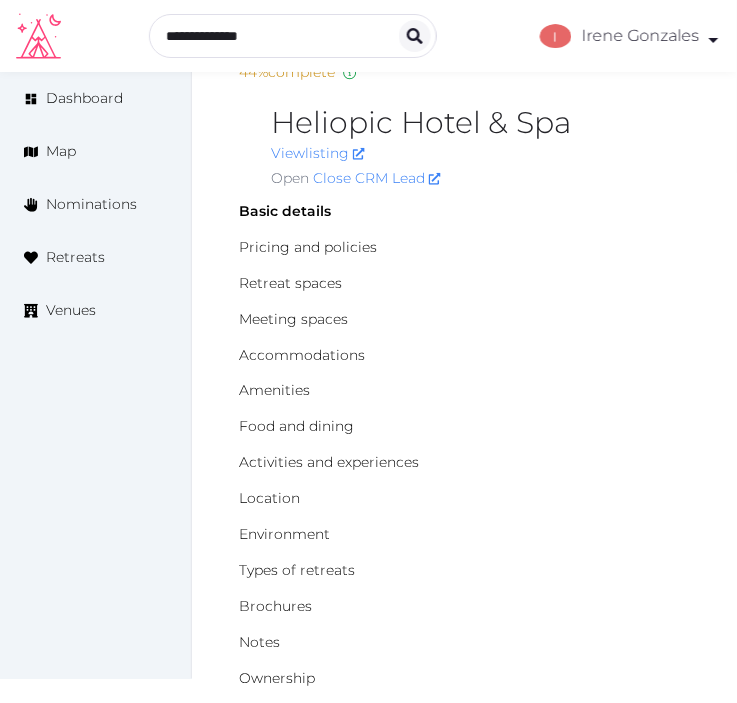 scroll, scrollTop: 0, scrollLeft: 0, axis: both 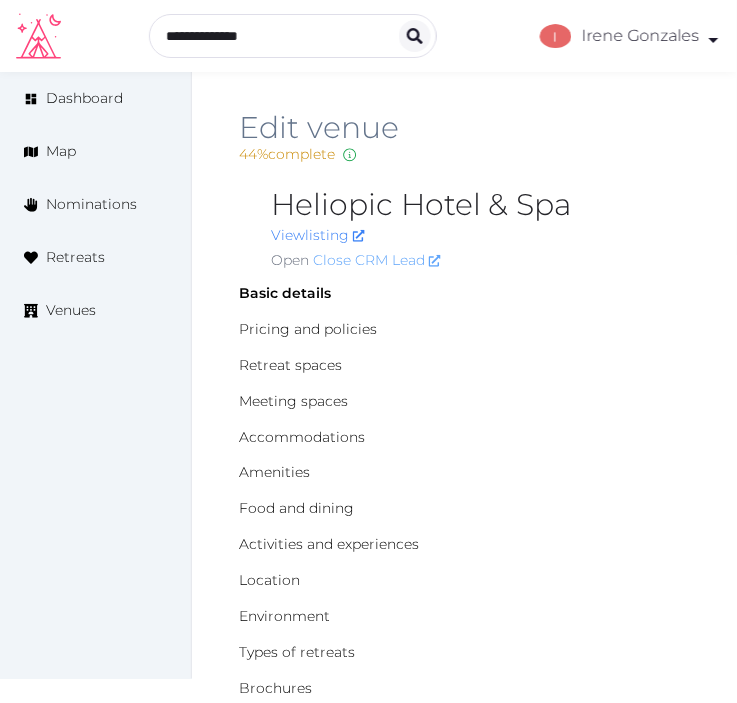 click on "Close CRM Lead" at bounding box center [377, 260] 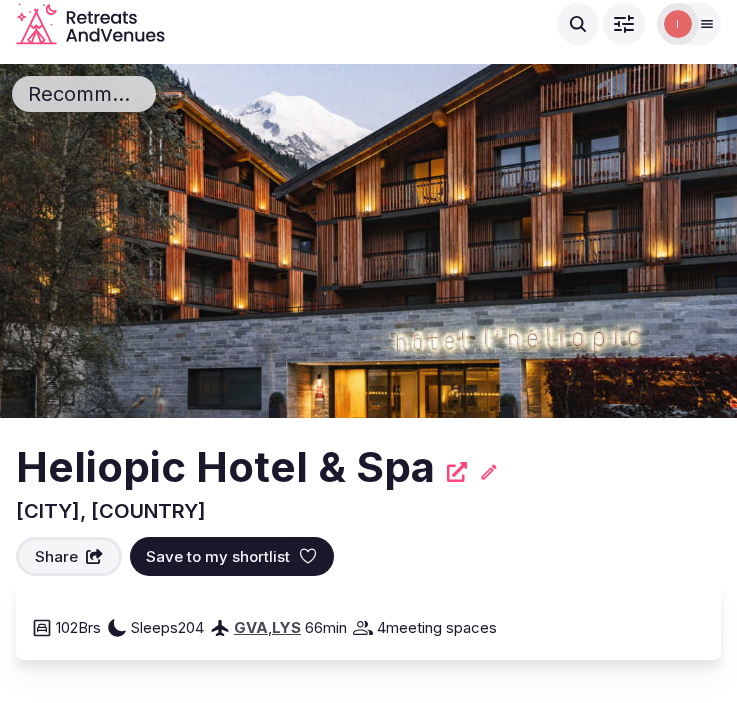 scroll, scrollTop: 0, scrollLeft: 0, axis: both 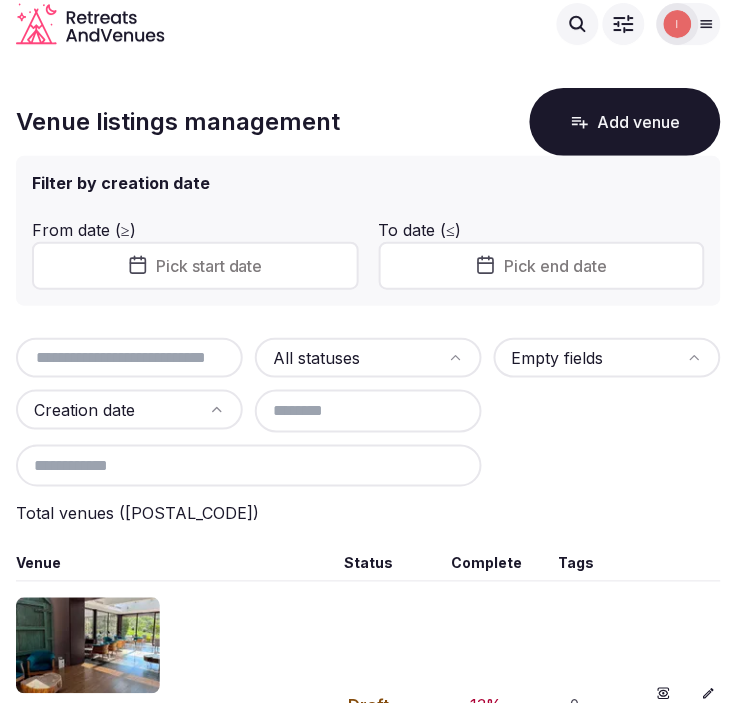 click on "Filter by creation date From date (≥) Pick start date To date (≤) Pick end date" at bounding box center (368, 231) 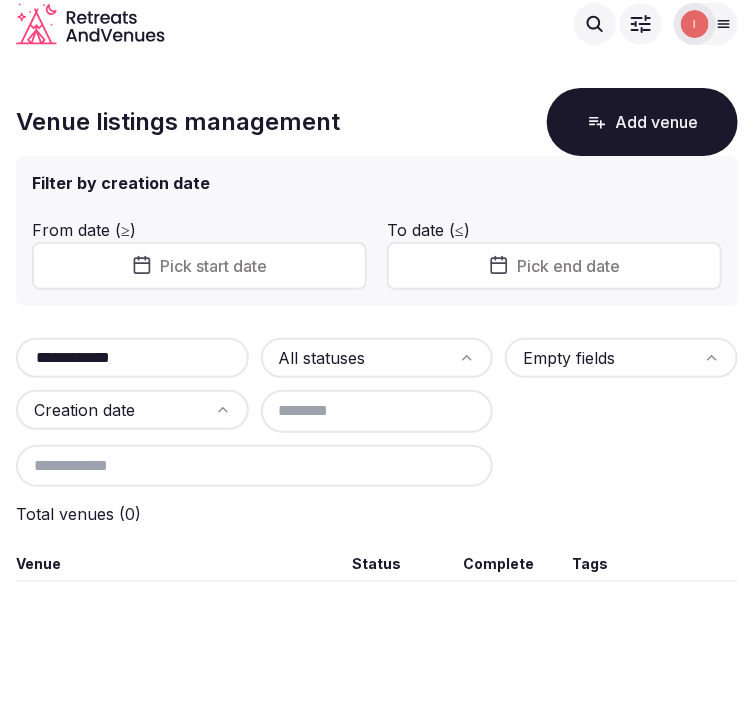 type on "**********" 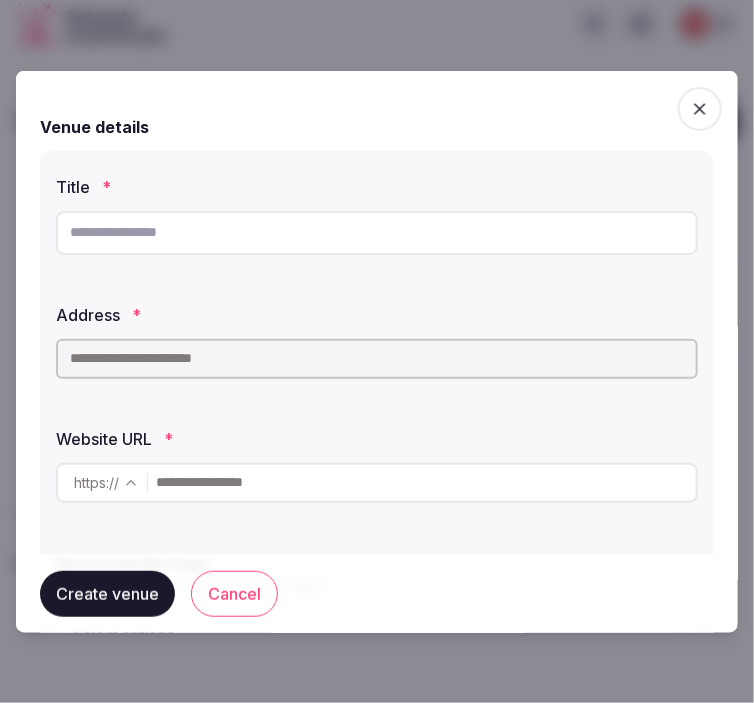 click at bounding box center (377, 232) 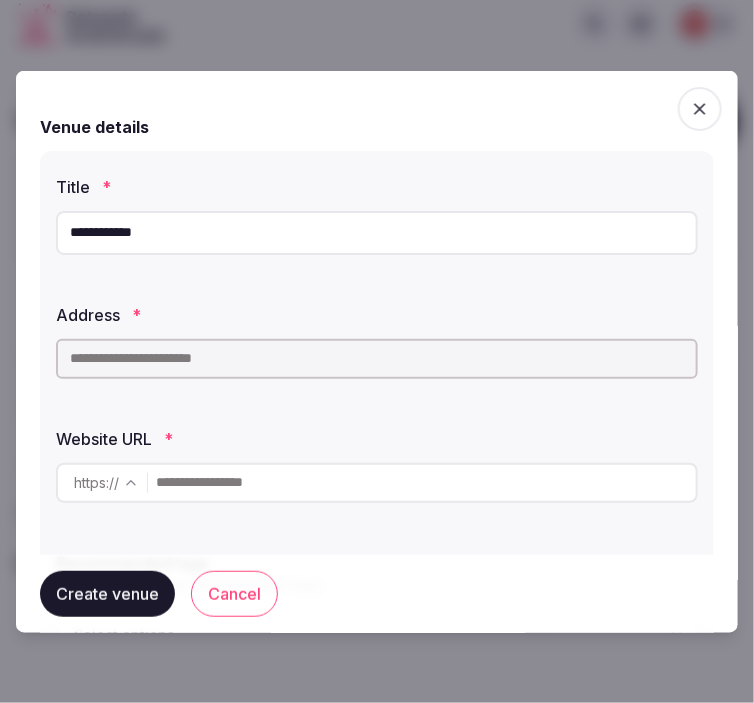 type on "**********" 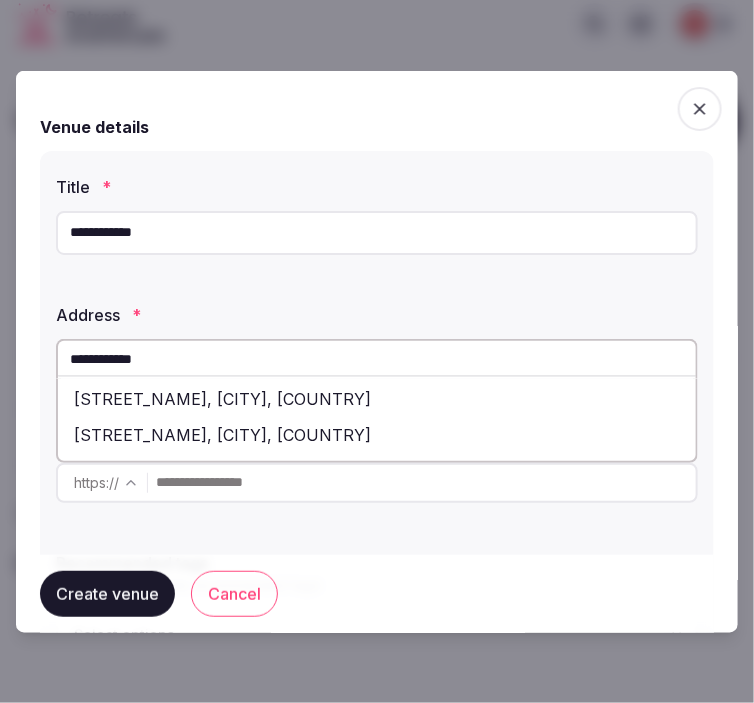 click on "**********" at bounding box center [377, 358] 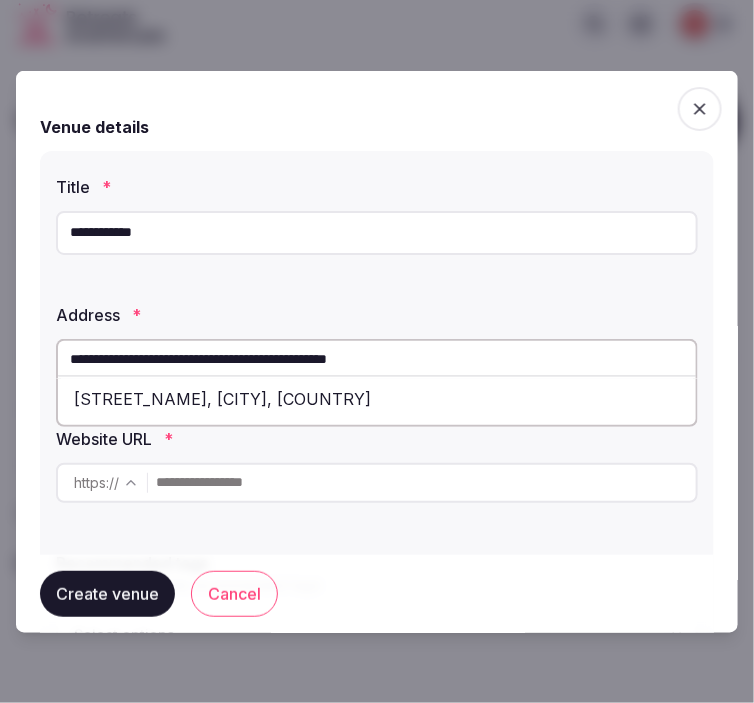 click on "Carrer de la Ruda, 2, Sant Josep de sa Talaia, Spain" at bounding box center (377, 398) 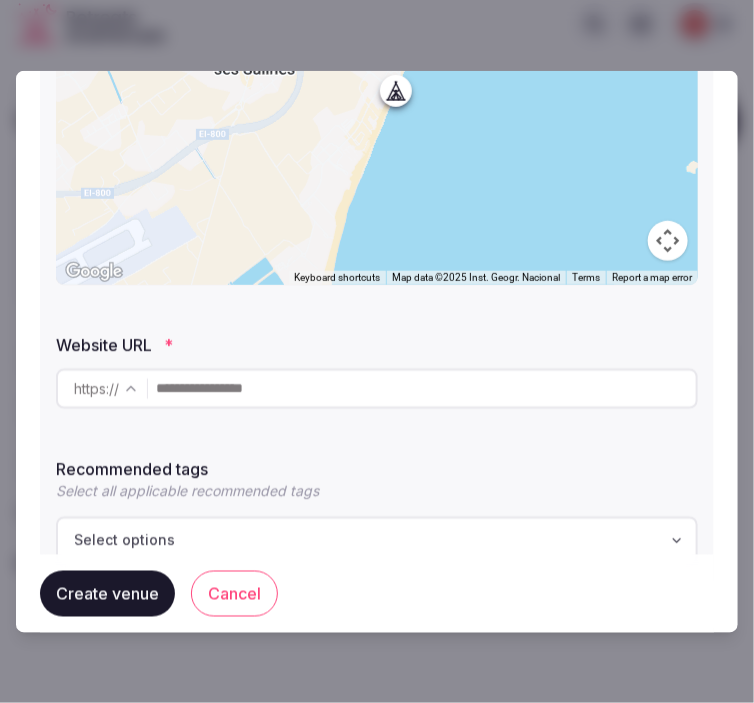 scroll, scrollTop: 444, scrollLeft: 0, axis: vertical 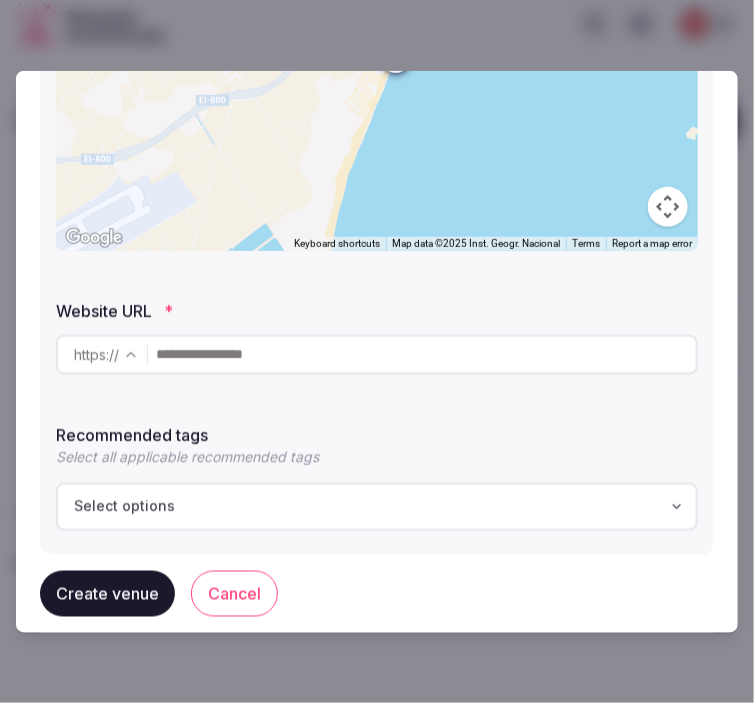 click at bounding box center (426, 354) 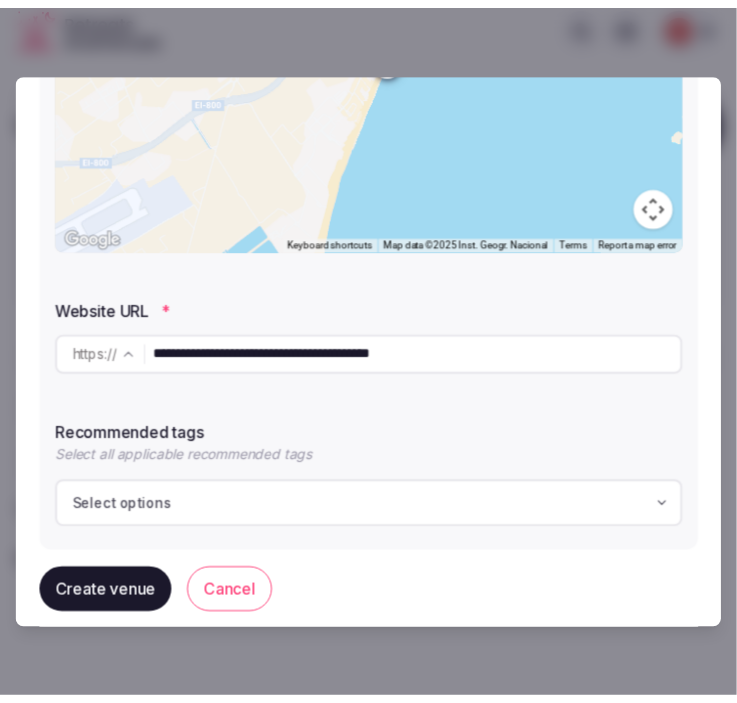 scroll, scrollTop: 485, scrollLeft: 0, axis: vertical 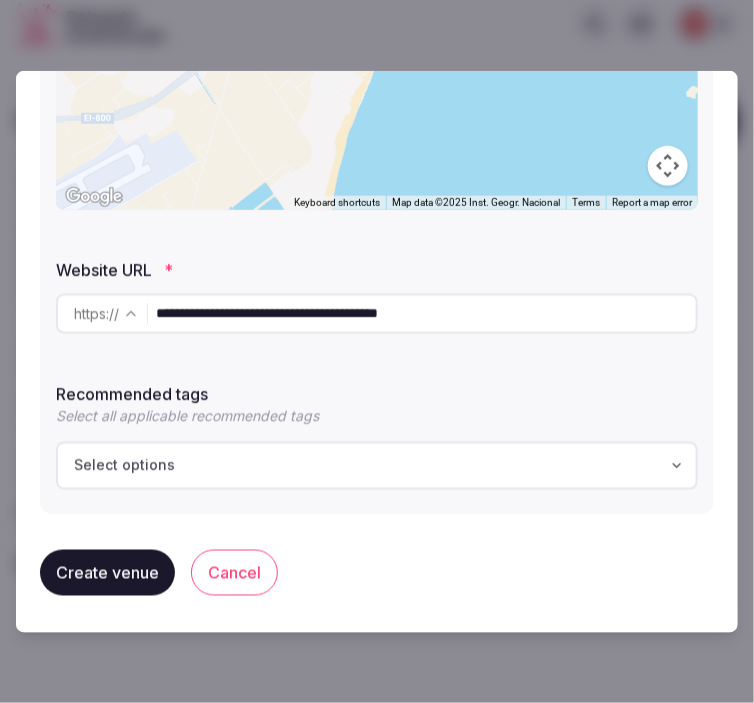 type on "**********" 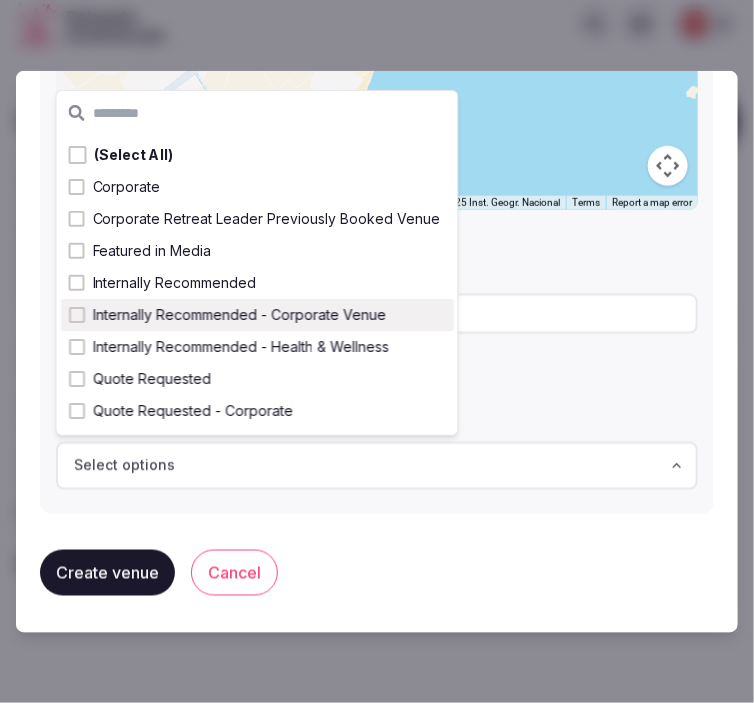 click on "Internally Recommended - Corporate Venue" at bounding box center [239, 315] 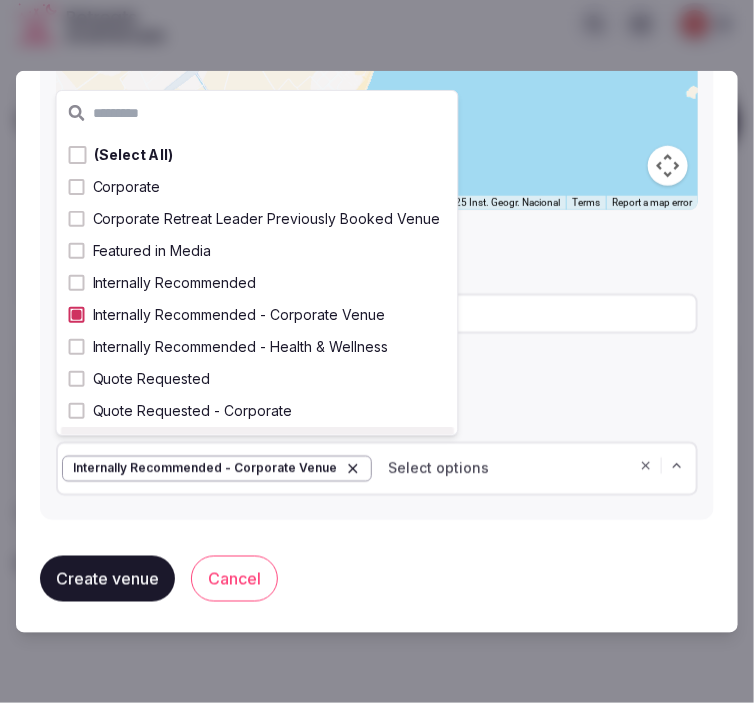 click on "Create venue" at bounding box center (107, 578) 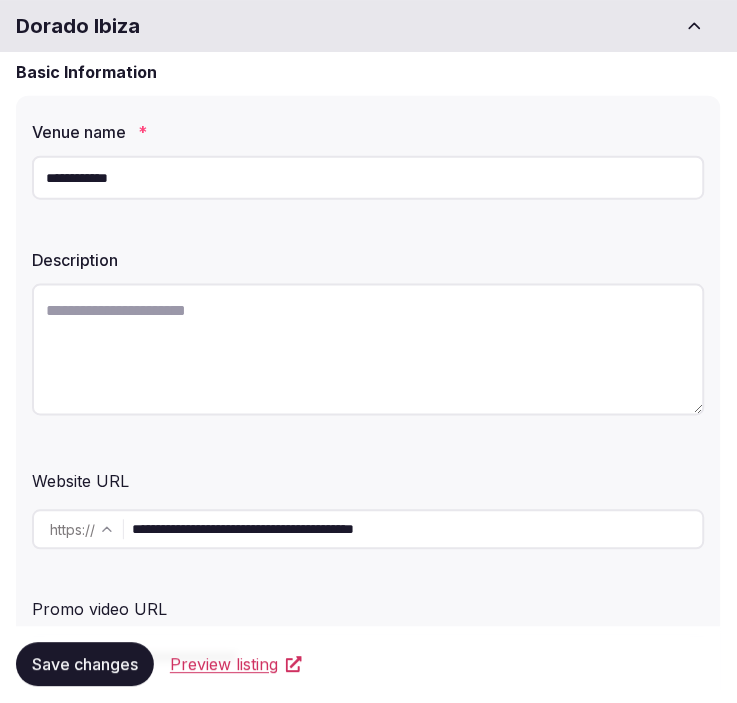 scroll, scrollTop: 222, scrollLeft: 0, axis: vertical 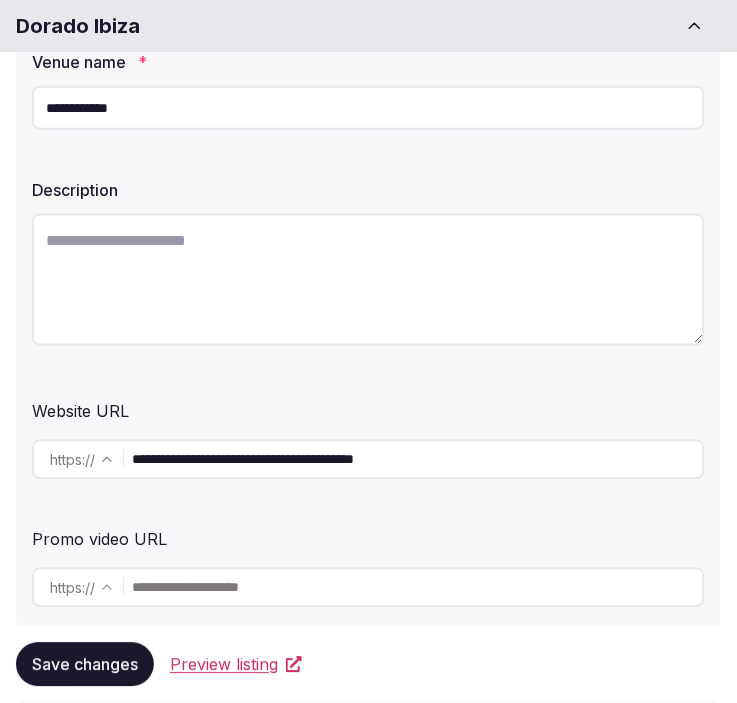 click at bounding box center [368, 280] 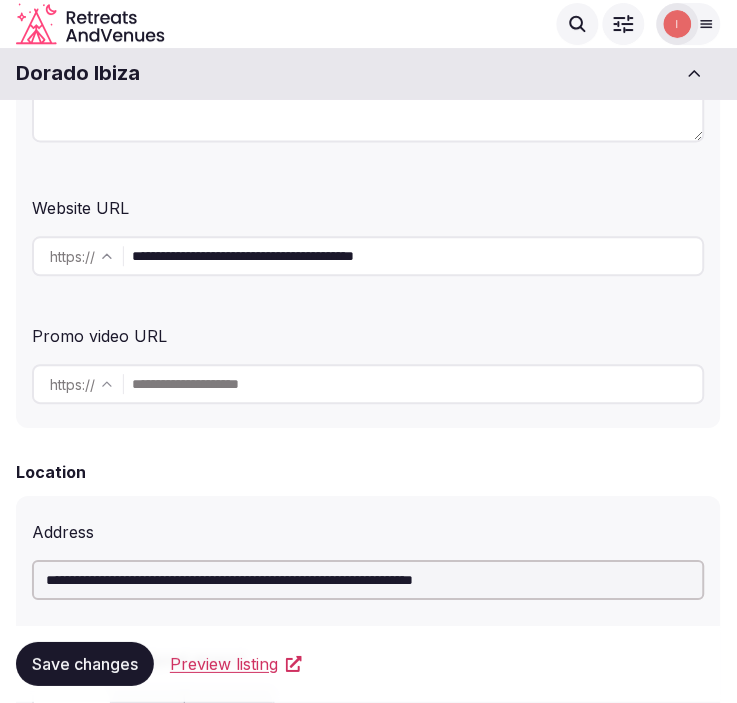 scroll, scrollTop: 111, scrollLeft: 0, axis: vertical 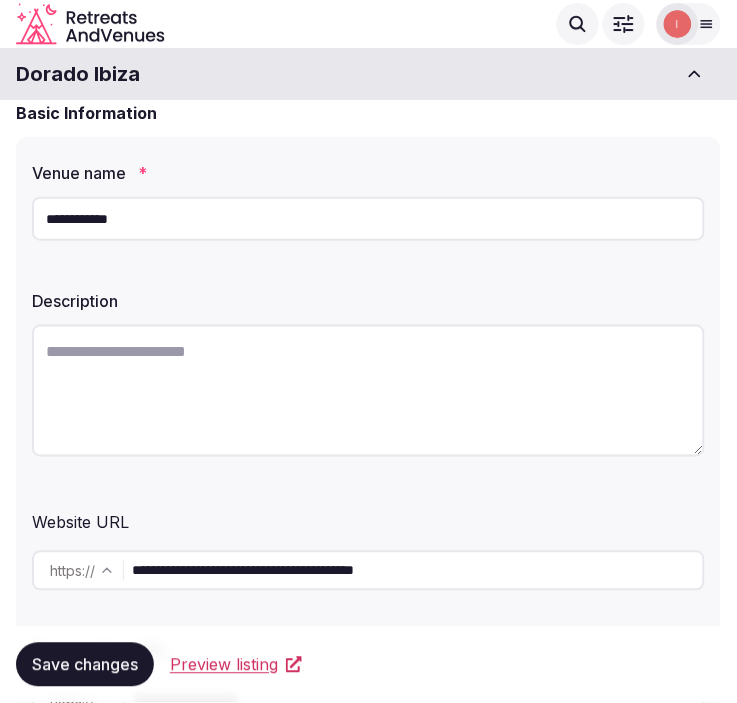 click at bounding box center (368, 391) 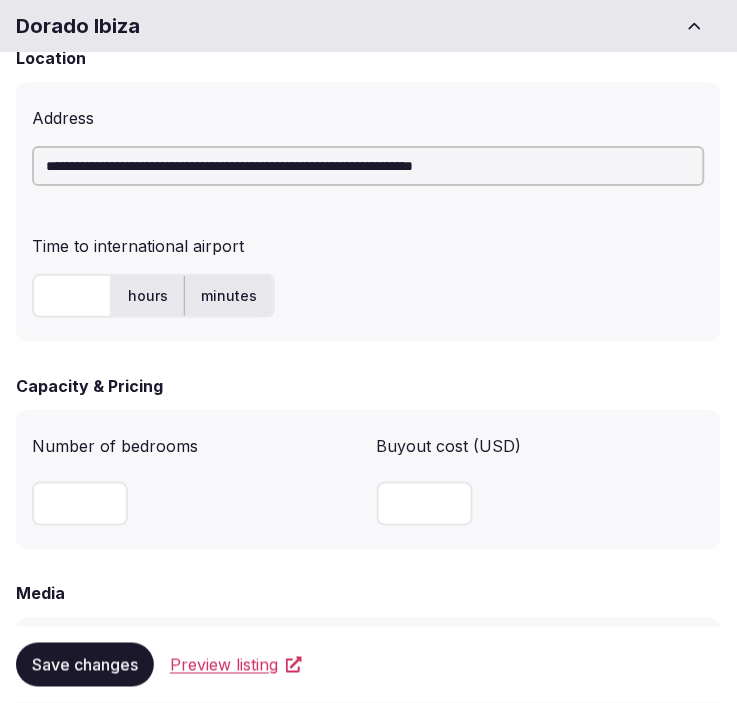 scroll, scrollTop: 888, scrollLeft: 0, axis: vertical 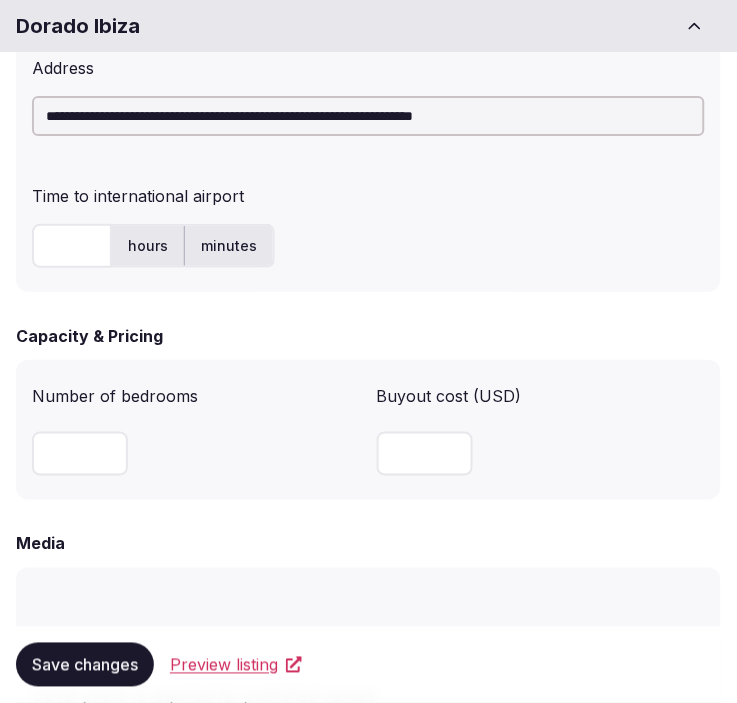 type on "**********" 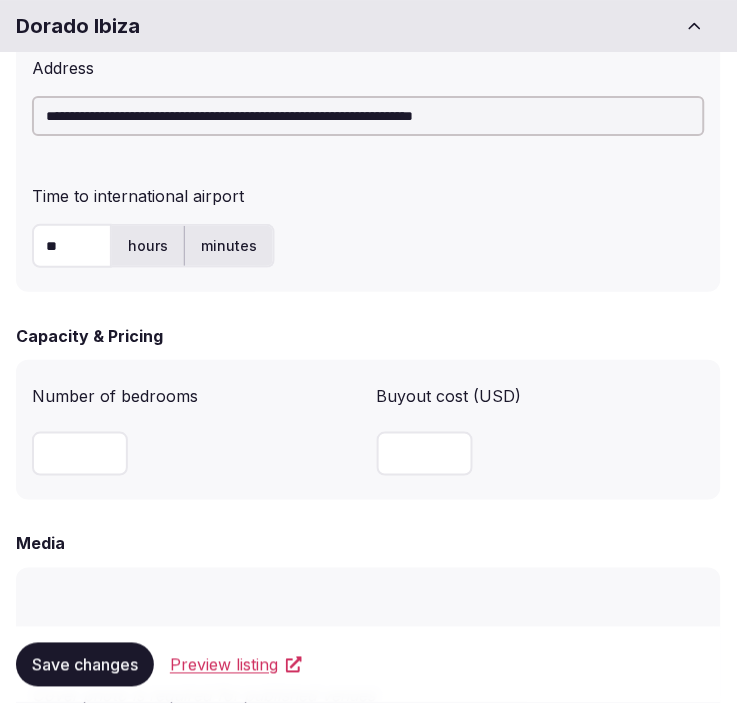 type on "**" 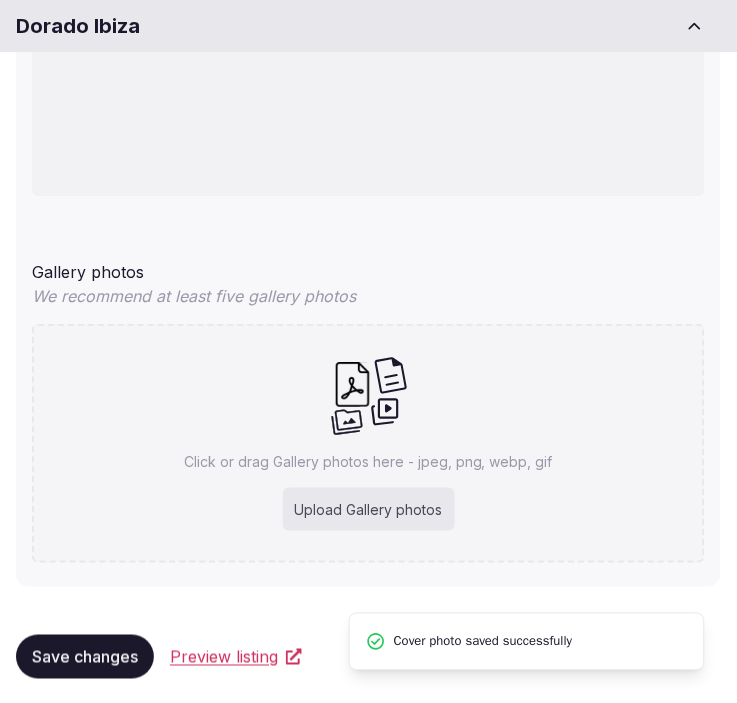 scroll, scrollTop: 1802, scrollLeft: 0, axis: vertical 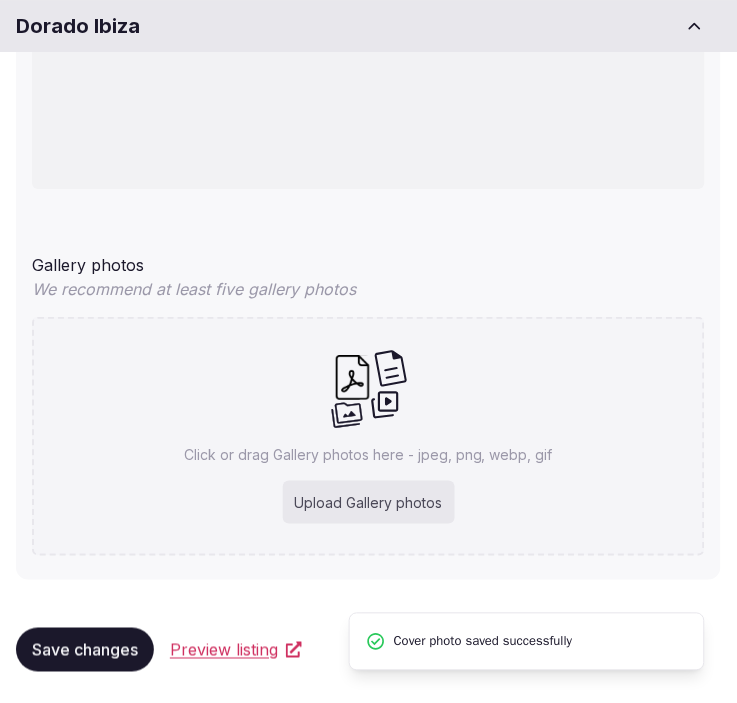 click on "Save changes" at bounding box center [85, 650] 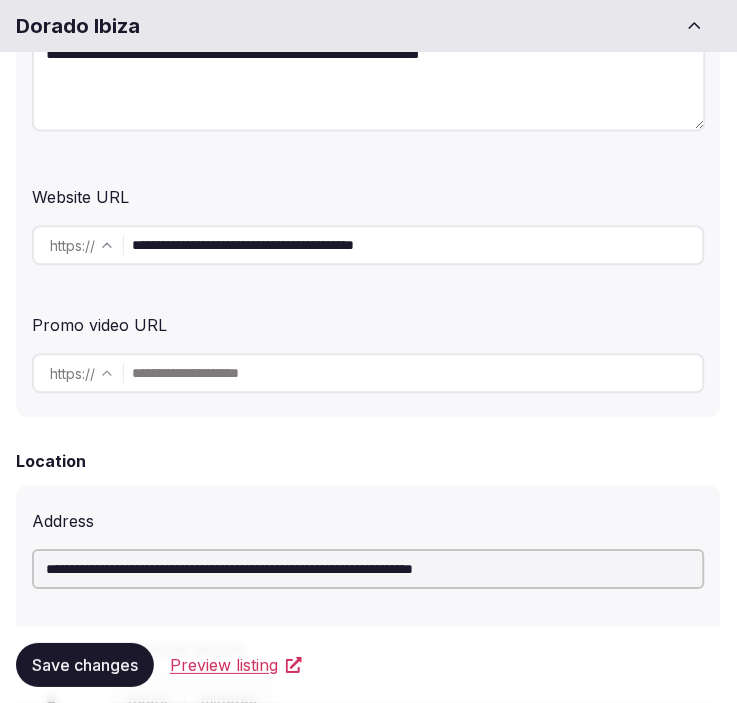 scroll, scrollTop: 555, scrollLeft: 0, axis: vertical 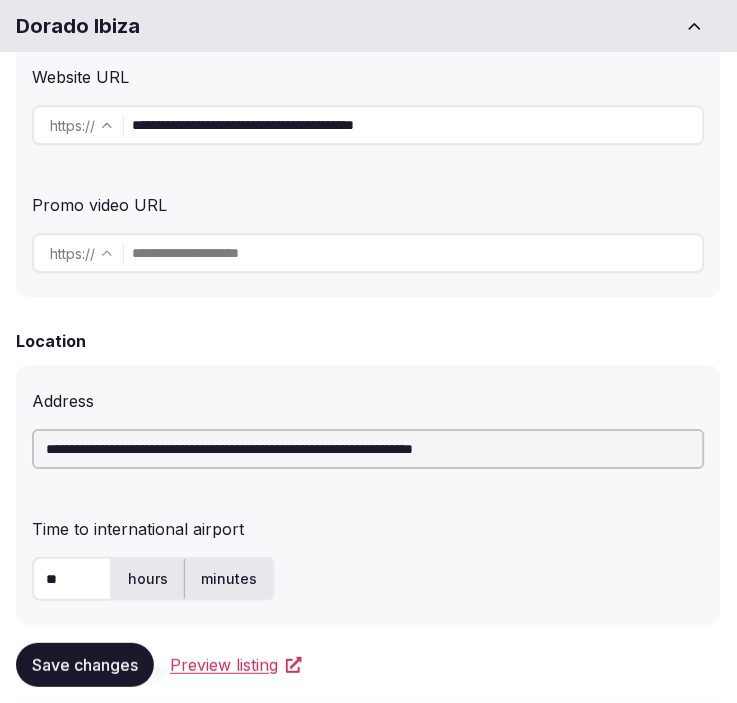 click on "Save changes" at bounding box center (85, 665) 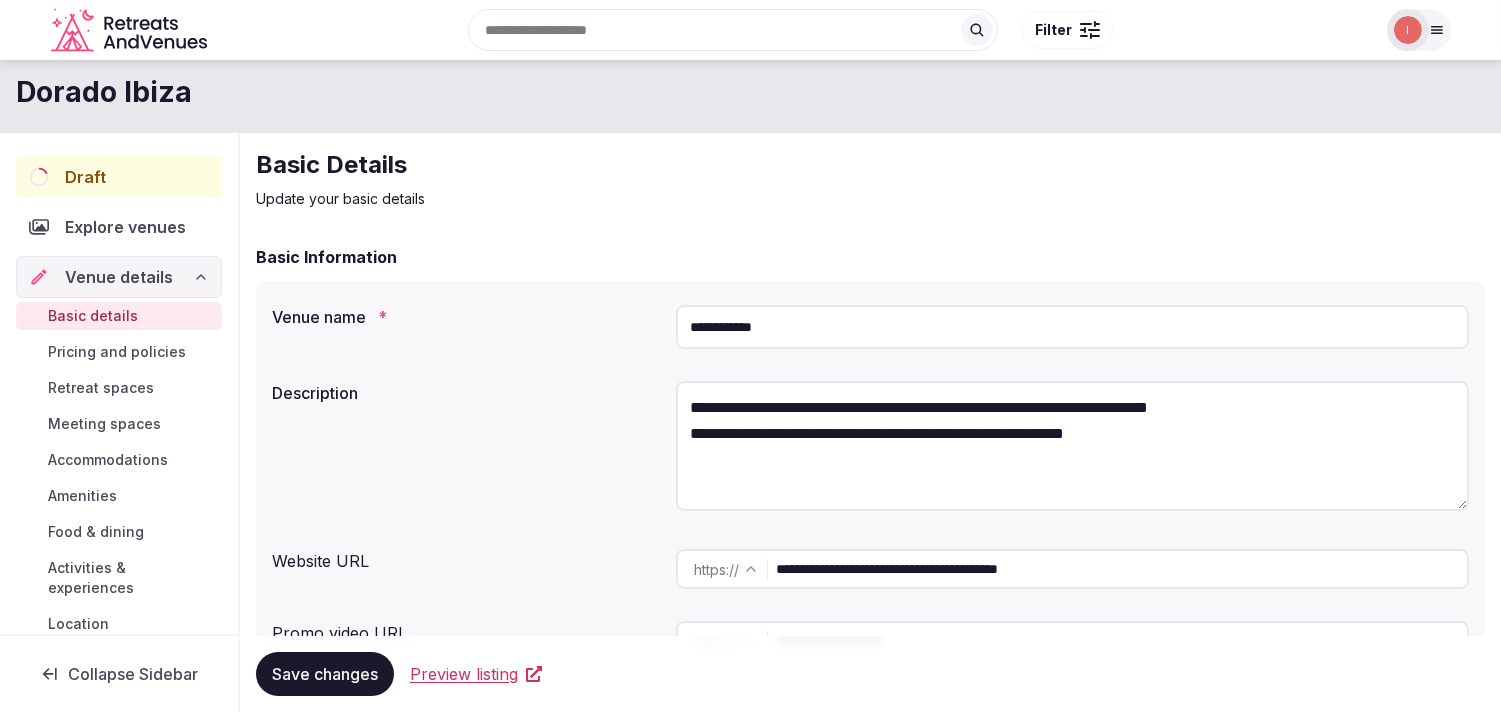 scroll, scrollTop: 0, scrollLeft: 0, axis: both 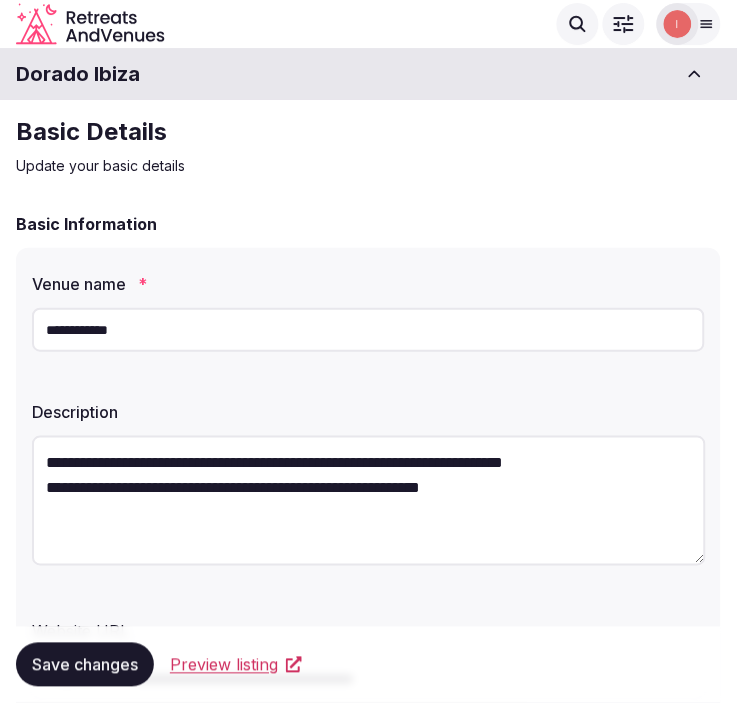 click on "**********" at bounding box center (368, 330) 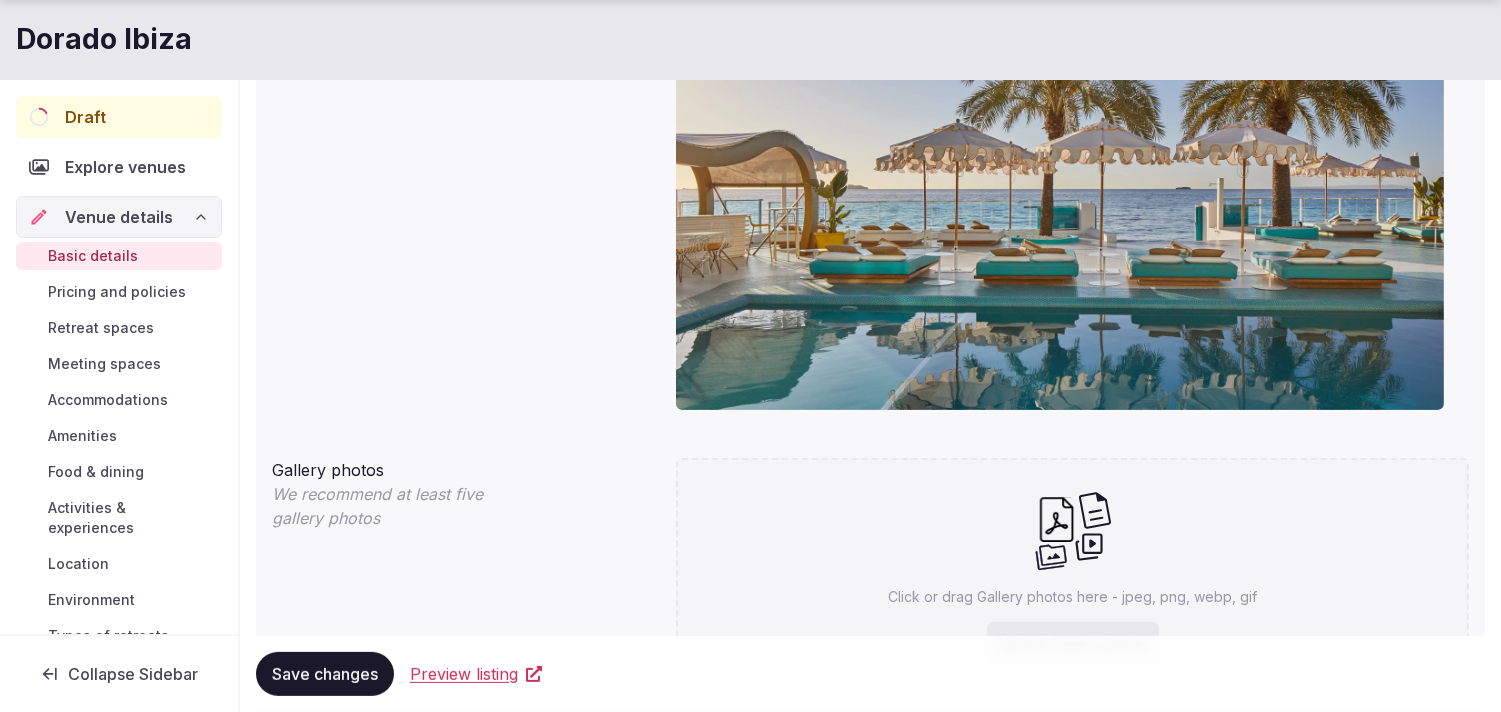 scroll, scrollTop: 1370, scrollLeft: 0, axis: vertical 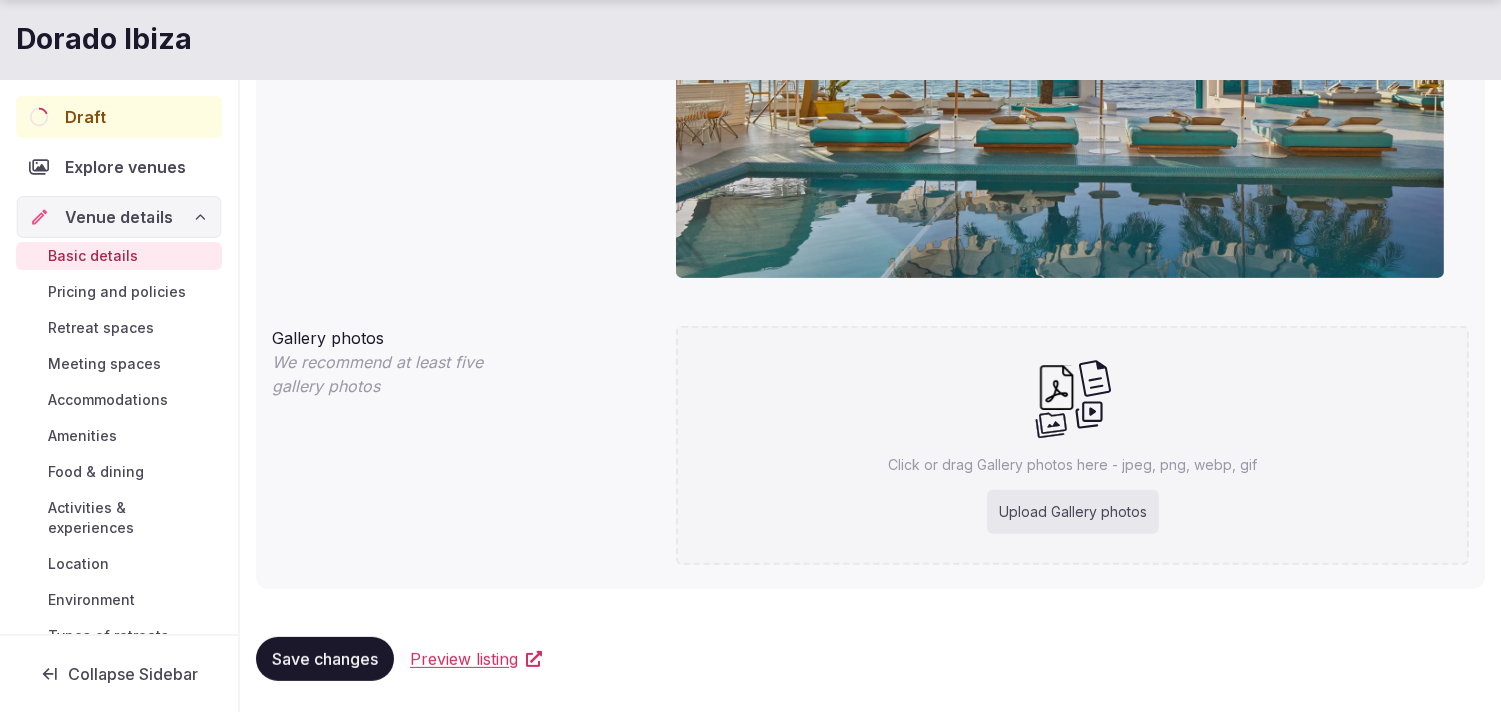click on "Venue details" at bounding box center (118, 217) 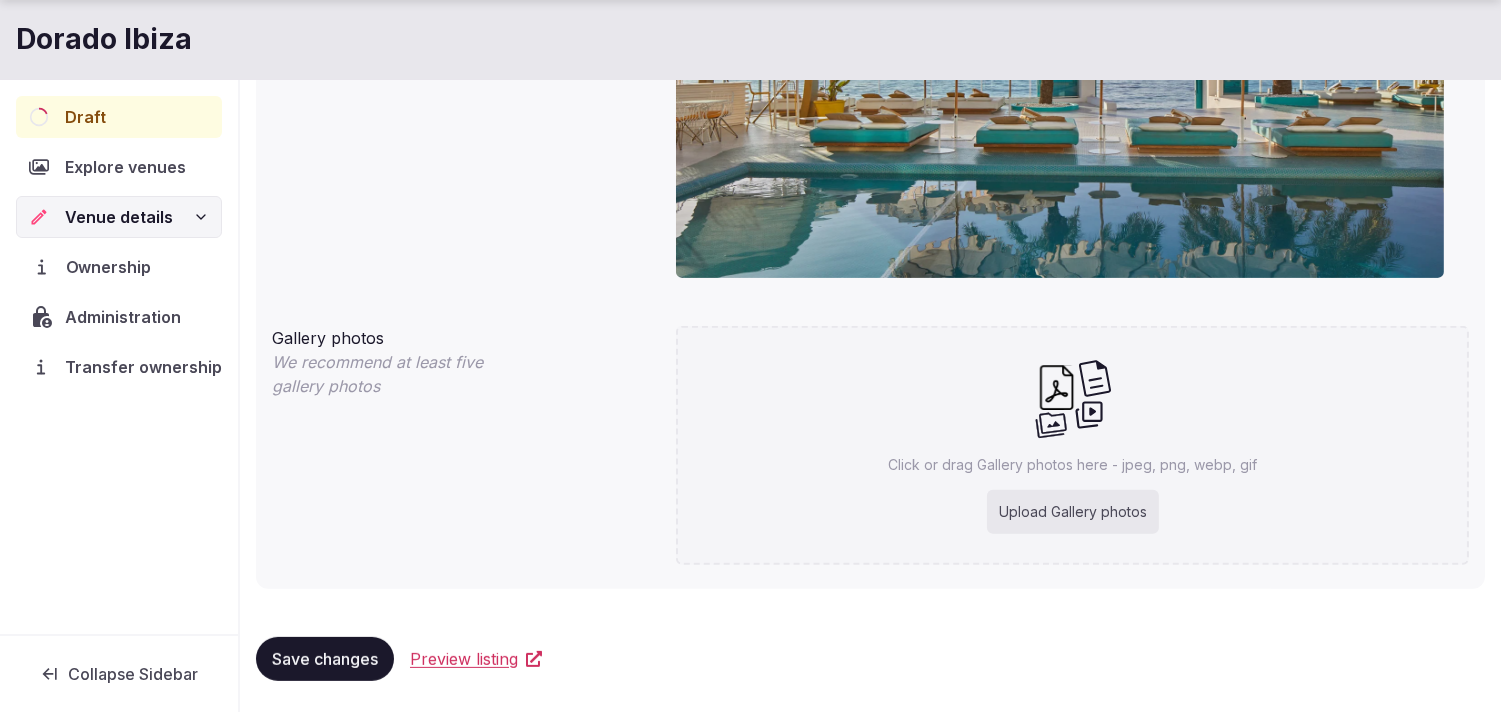 click on "Ownership" at bounding box center [112, 267] 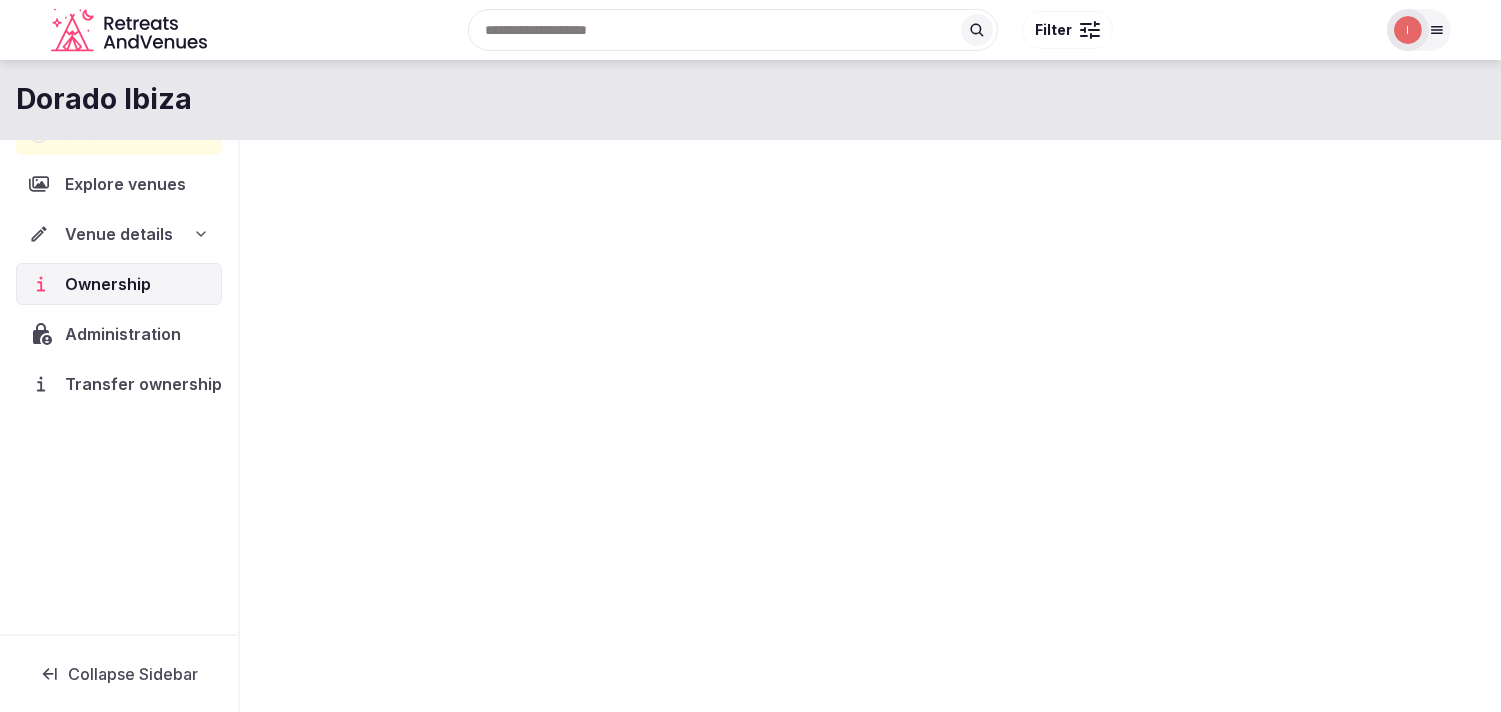 scroll, scrollTop: 0, scrollLeft: 0, axis: both 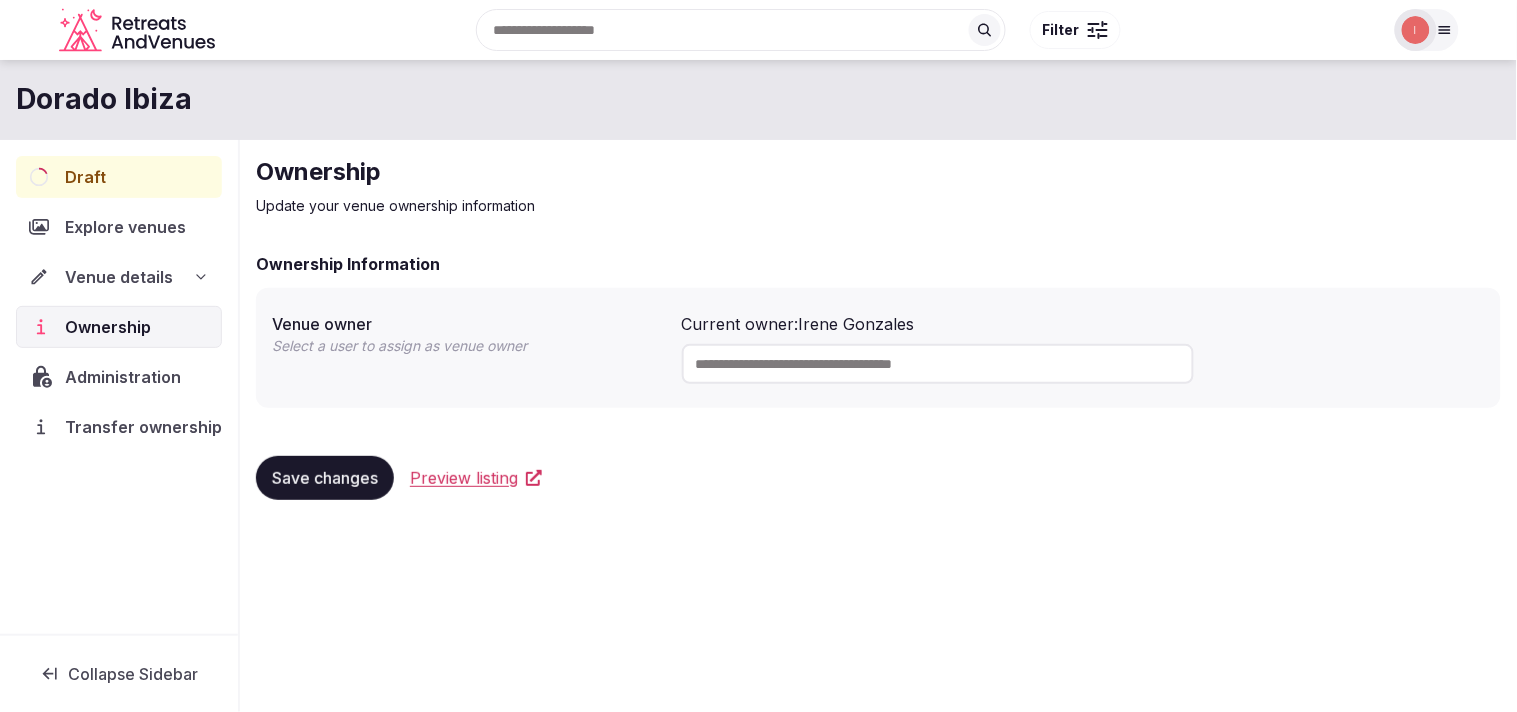 click on "Transfer ownership" at bounding box center [143, 427] 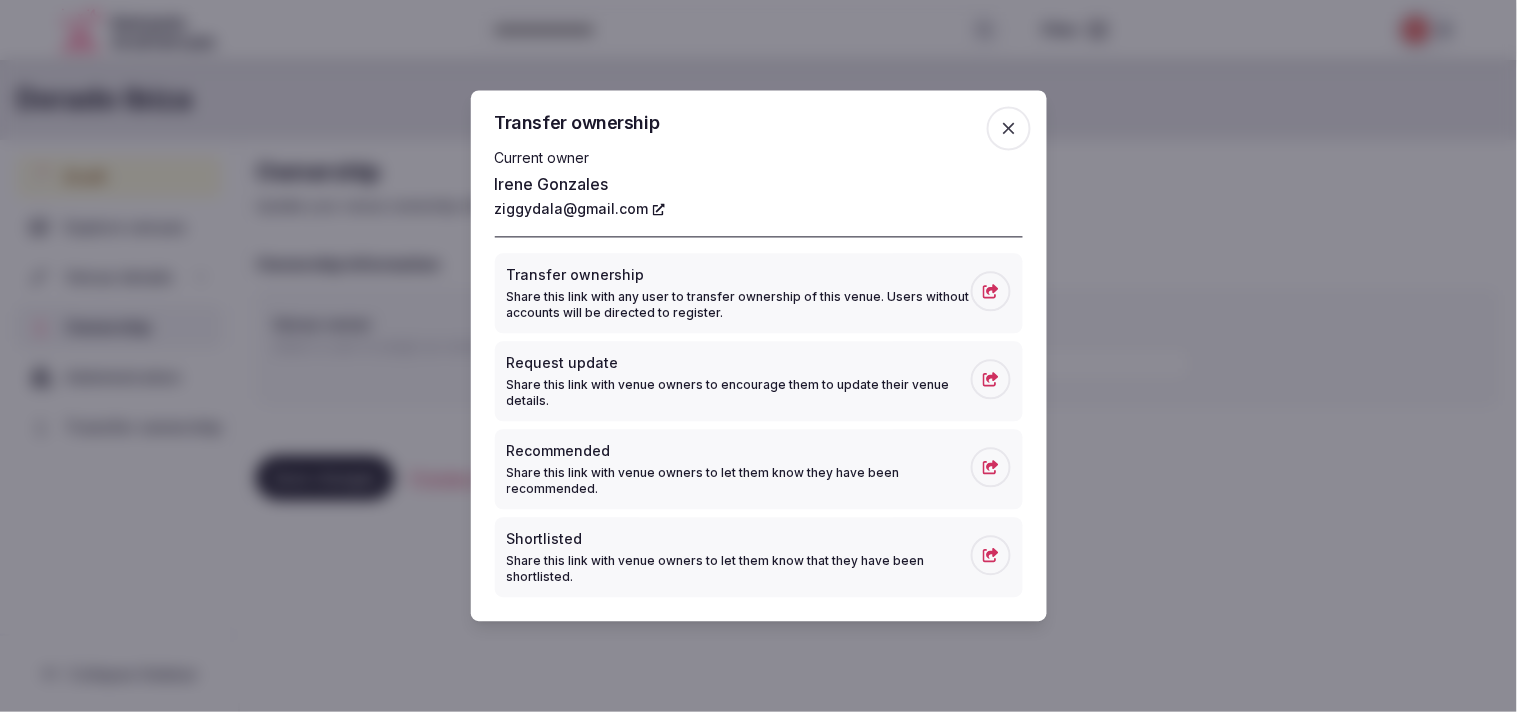 click at bounding box center [1009, 129] 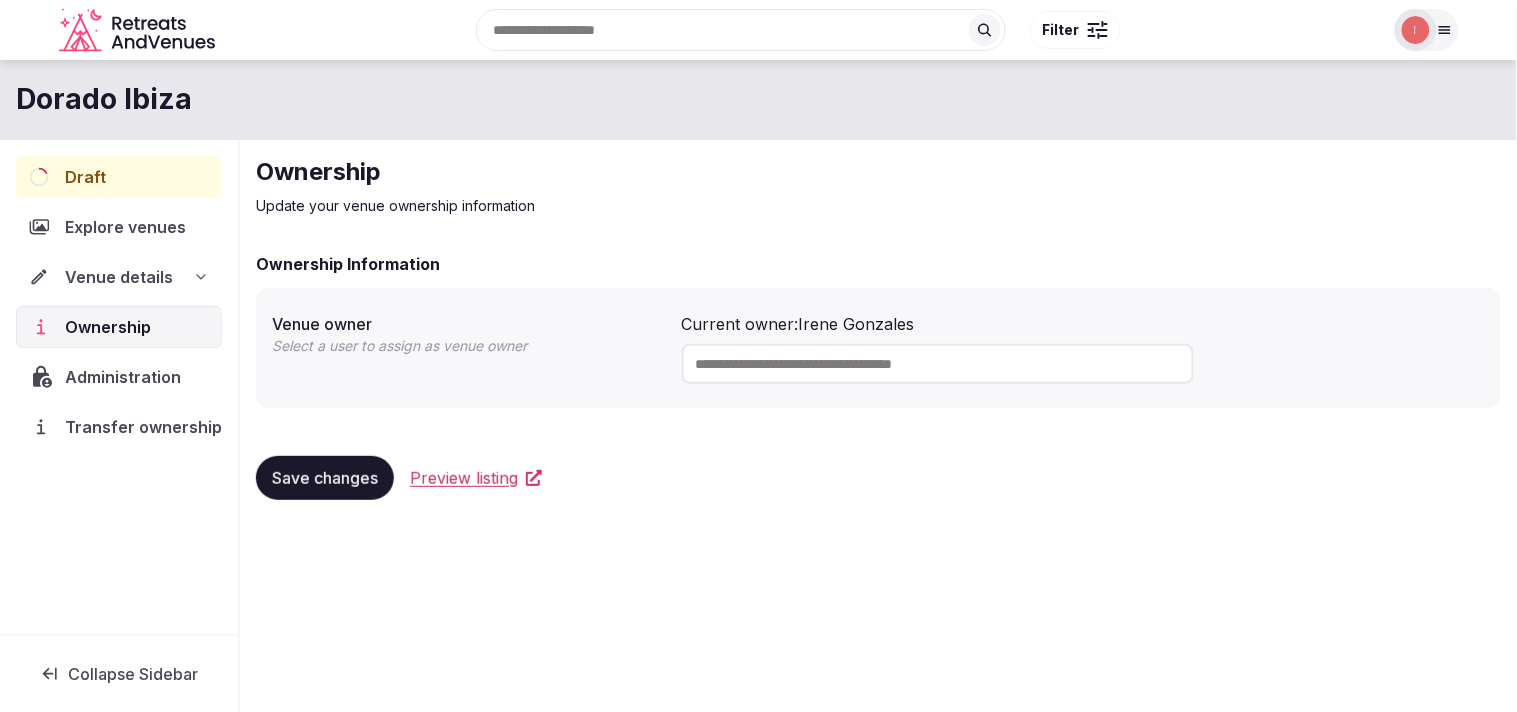 click on "Explore venues" at bounding box center [129, 227] 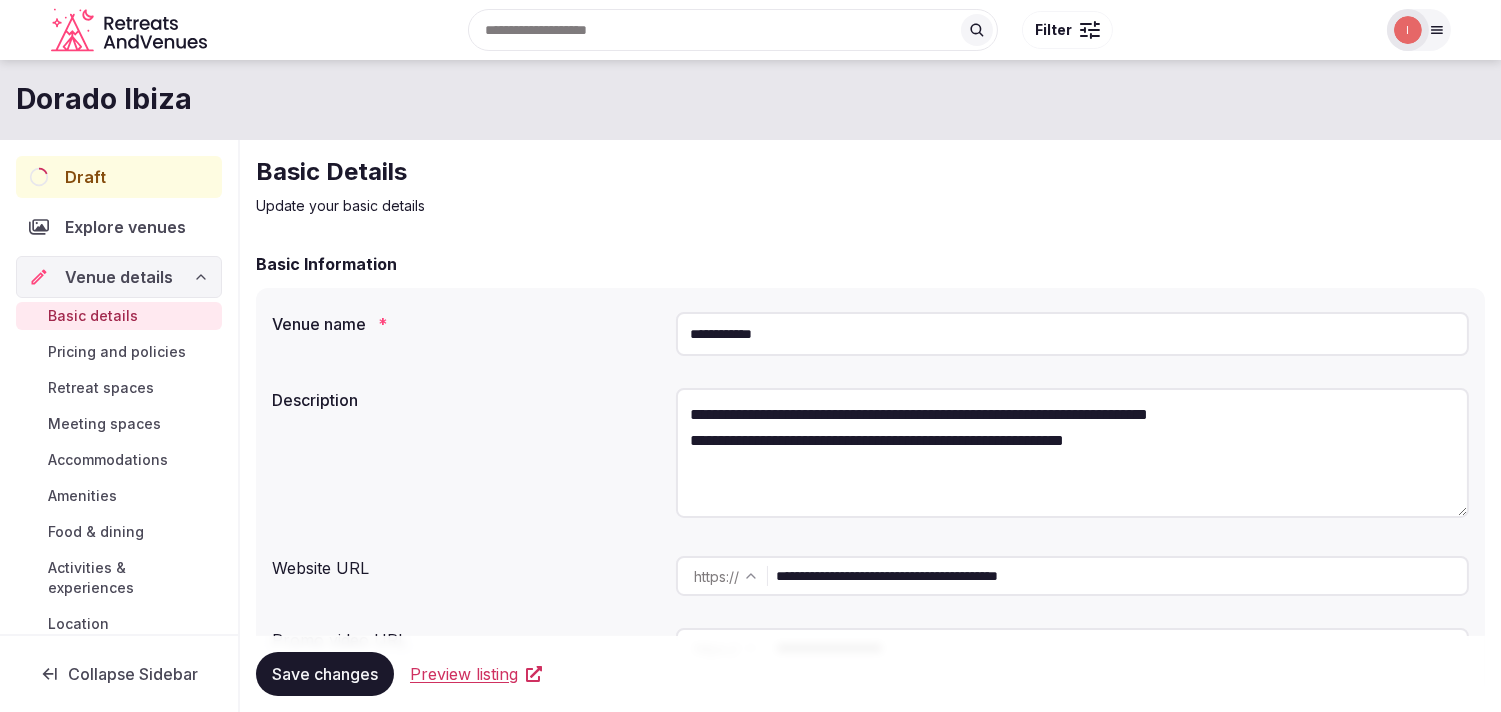click on "Basic details" at bounding box center [93, 316] 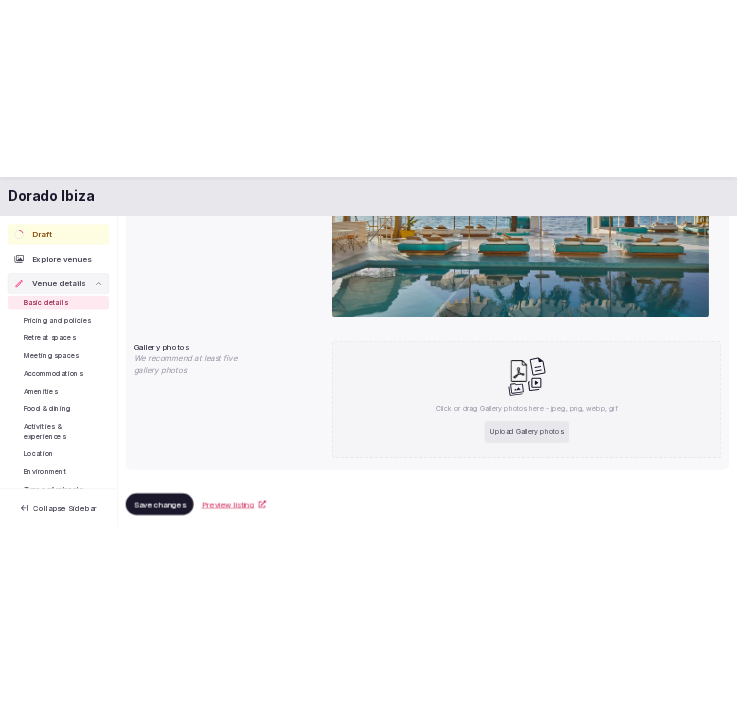 scroll, scrollTop: 1370, scrollLeft: 0, axis: vertical 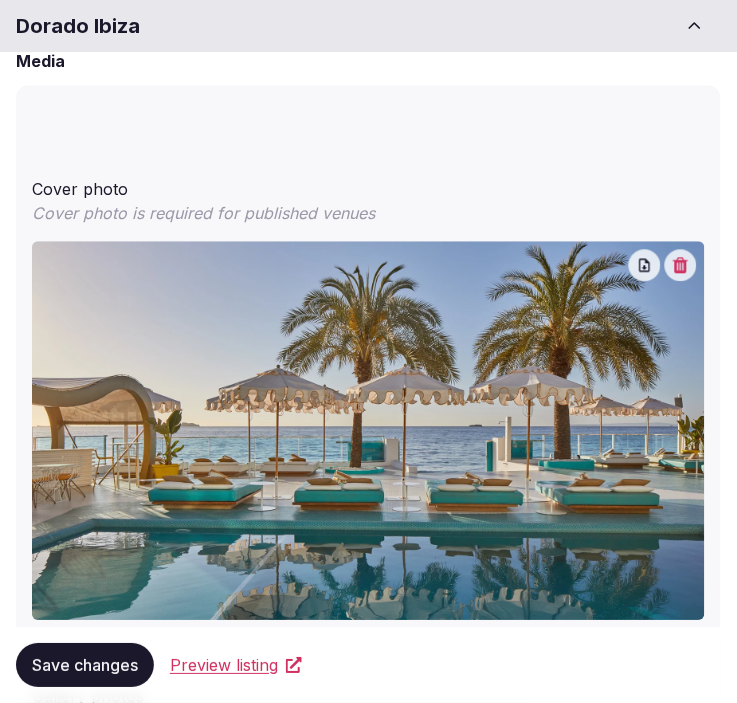 click on "Media" at bounding box center [368, 62] 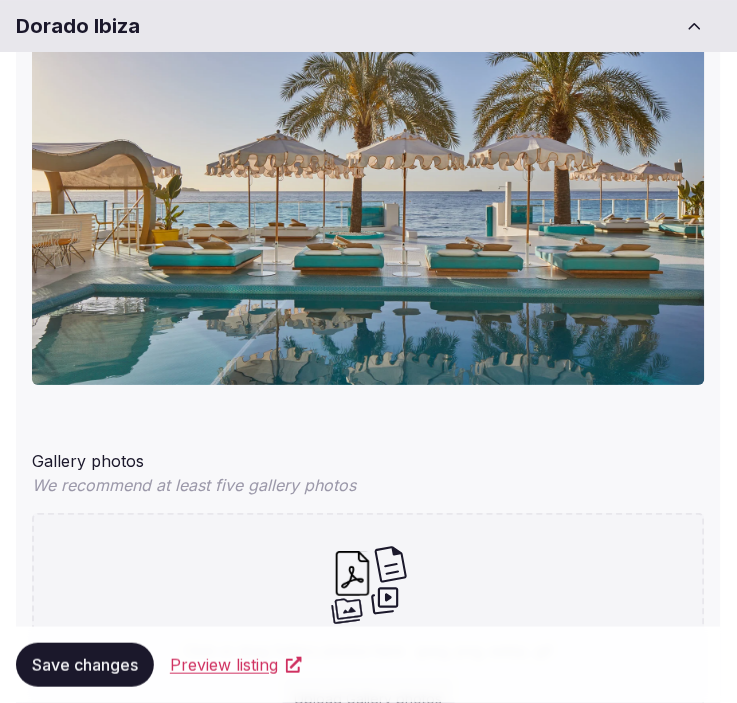 scroll, scrollTop: 1777, scrollLeft: 0, axis: vertical 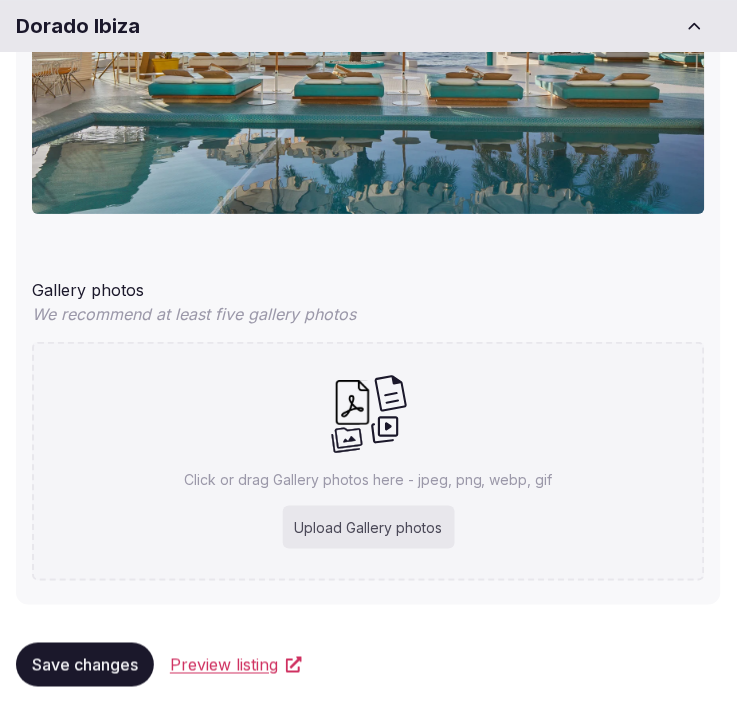click on "Preview listing" at bounding box center [224, 665] 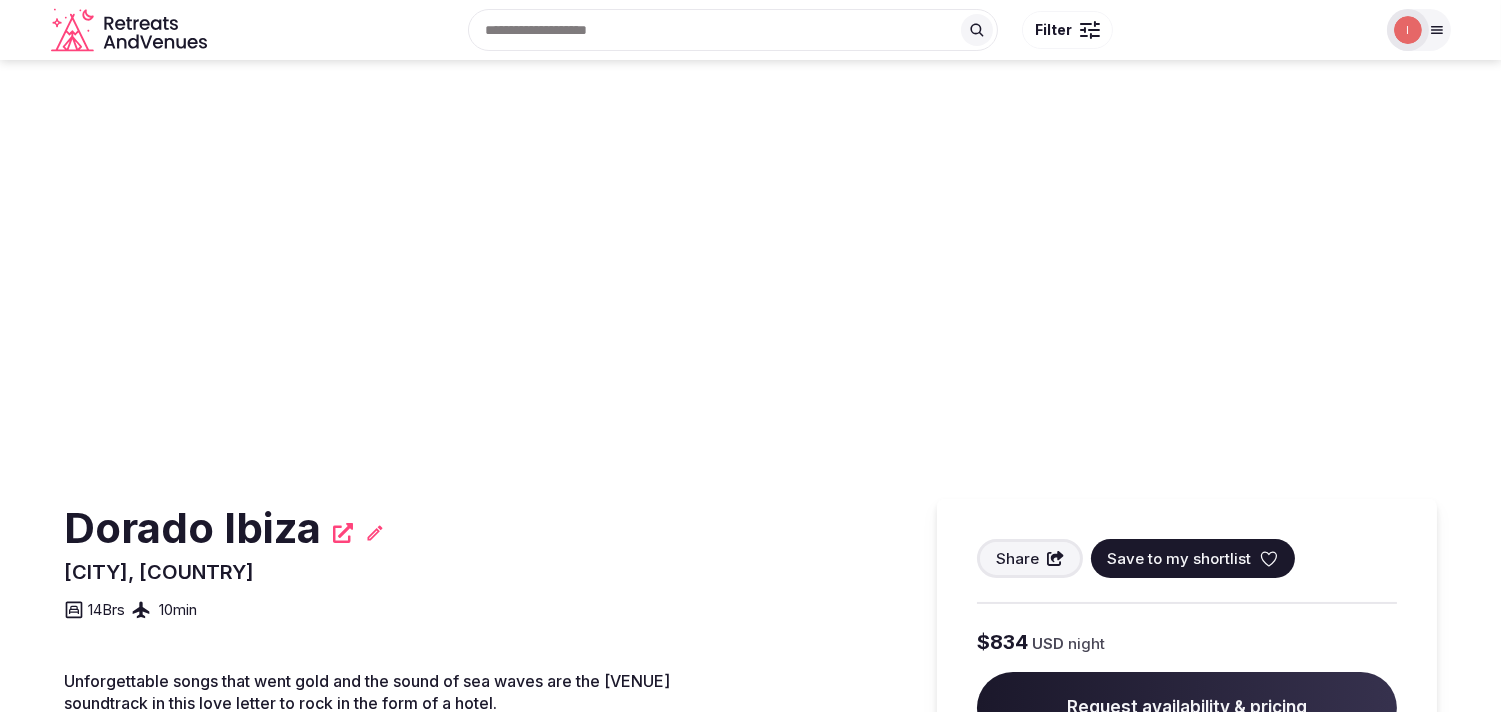 scroll, scrollTop: 0, scrollLeft: 0, axis: both 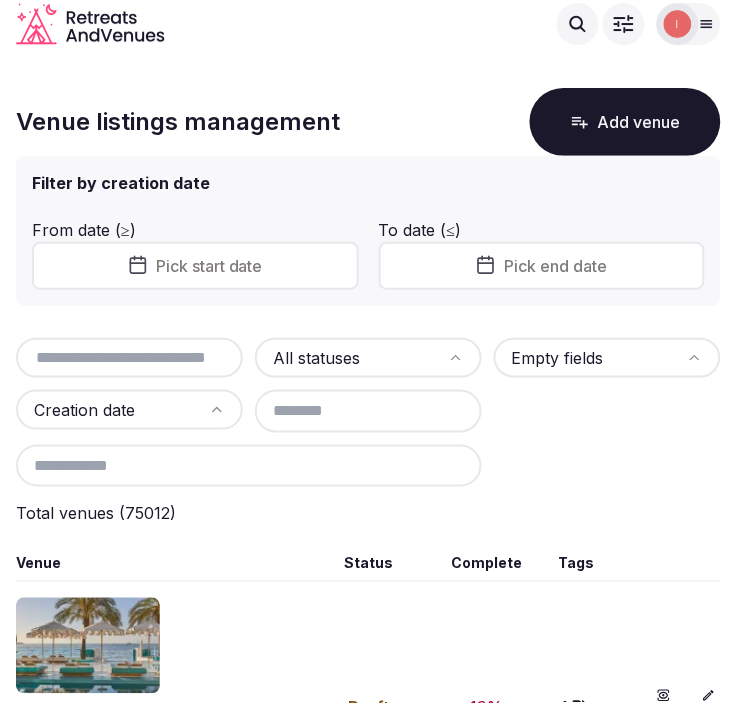 click on "Add venue" at bounding box center [625, 122] 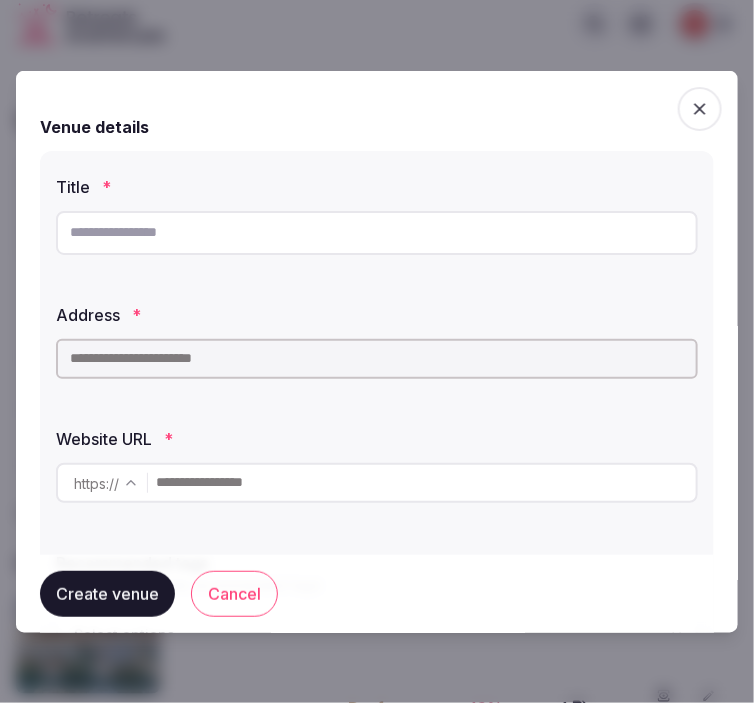 click at bounding box center [377, 232] 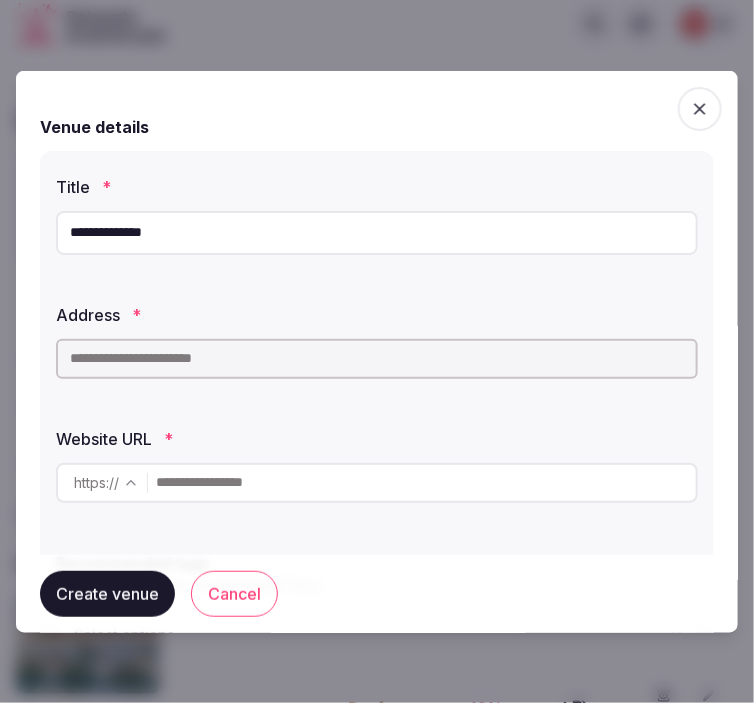 type on "**********" 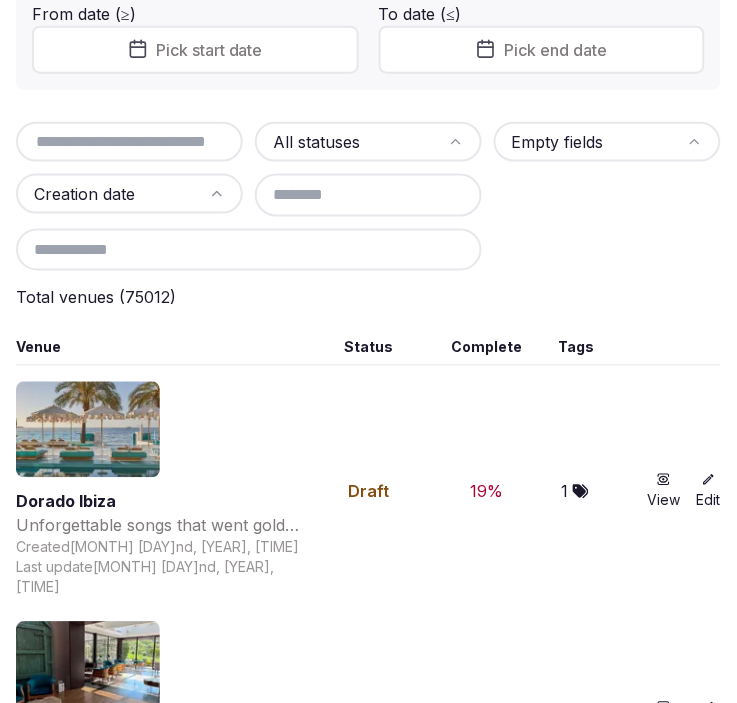 scroll, scrollTop: 222, scrollLeft: 0, axis: vertical 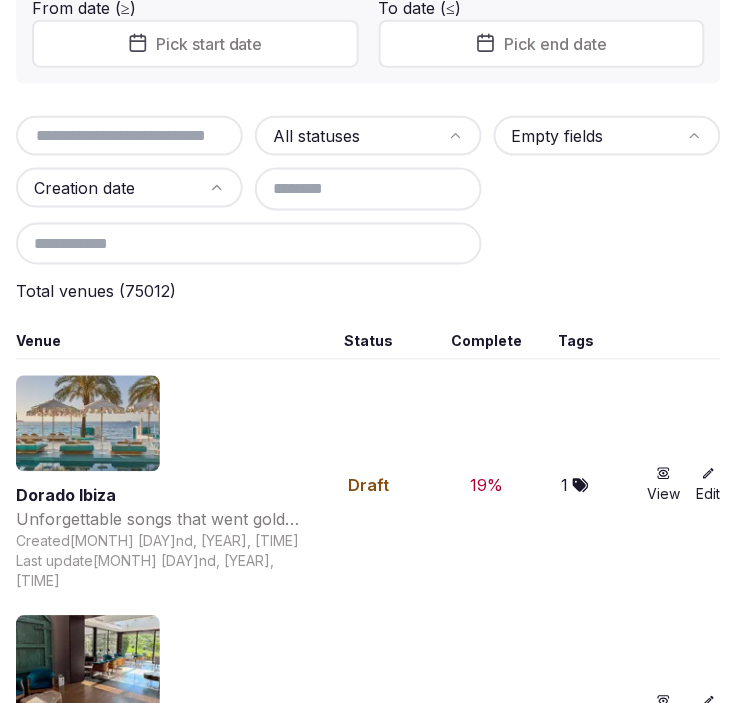 click on "Dorado Ibiza" at bounding box center (161, 496) 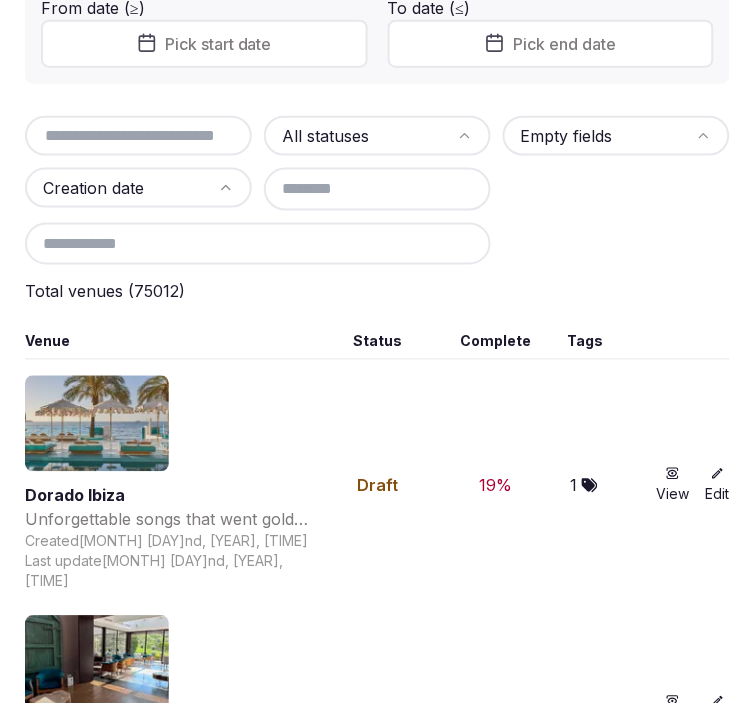 scroll, scrollTop: 0, scrollLeft: 0, axis: both 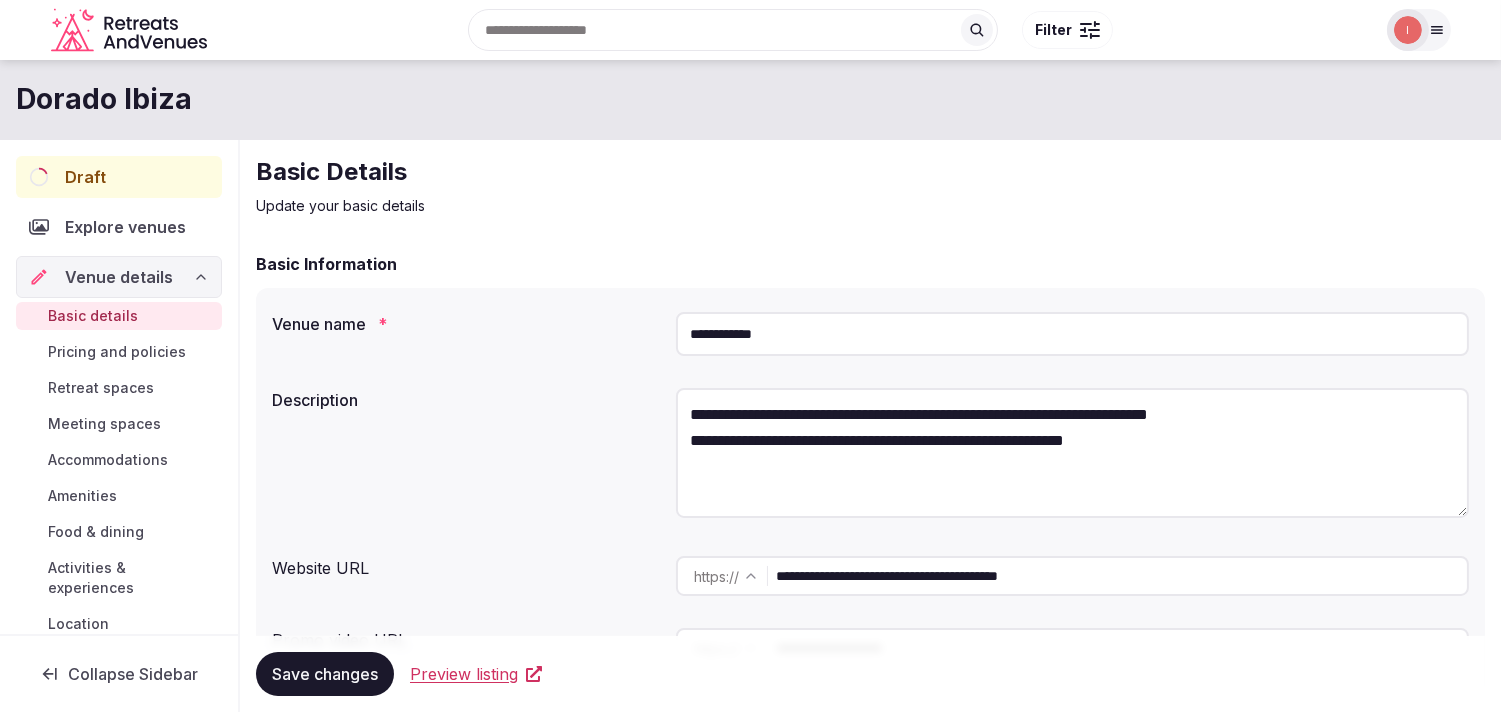 click on "Explore venues" at bounding box center (129, 227) 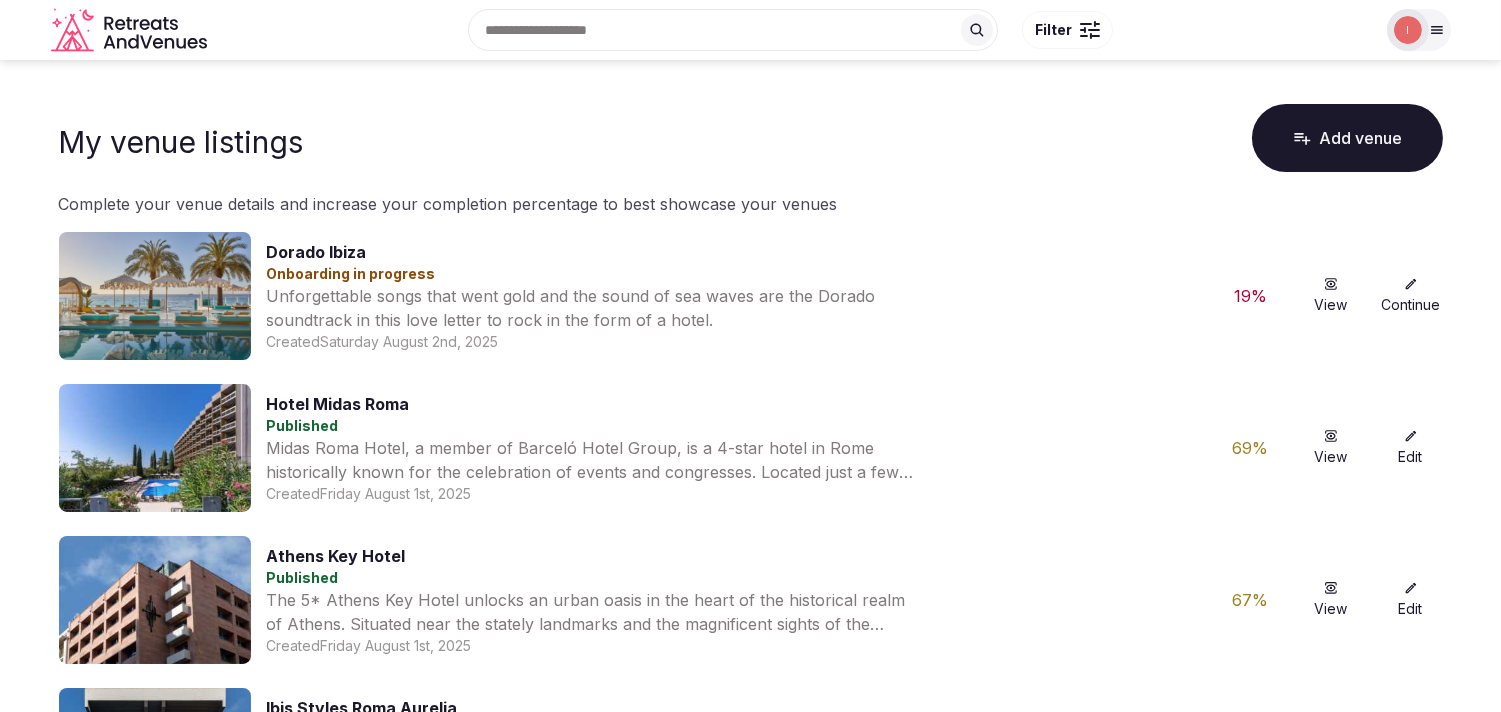 click on "Add venue" at bounding box center (1347, 138) 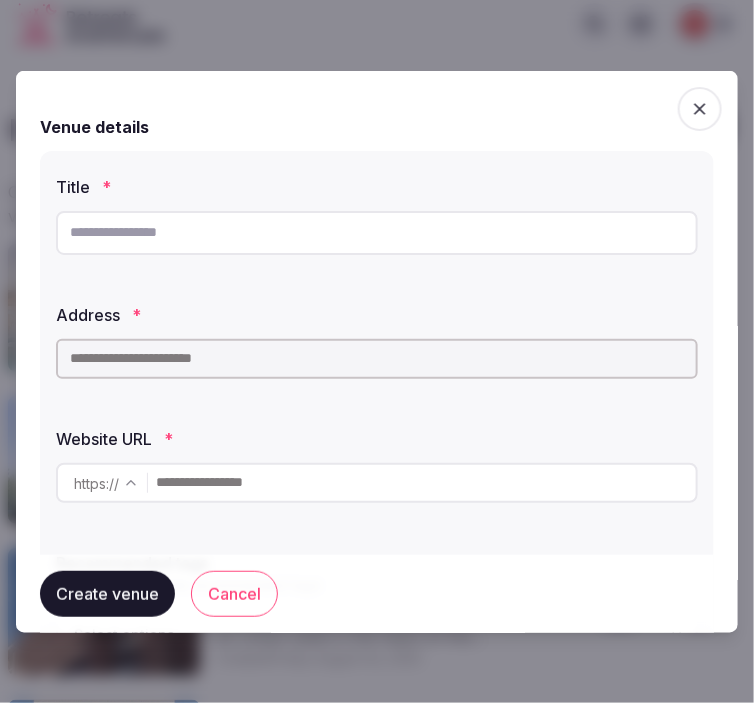 click at bounding box center [377, 232] 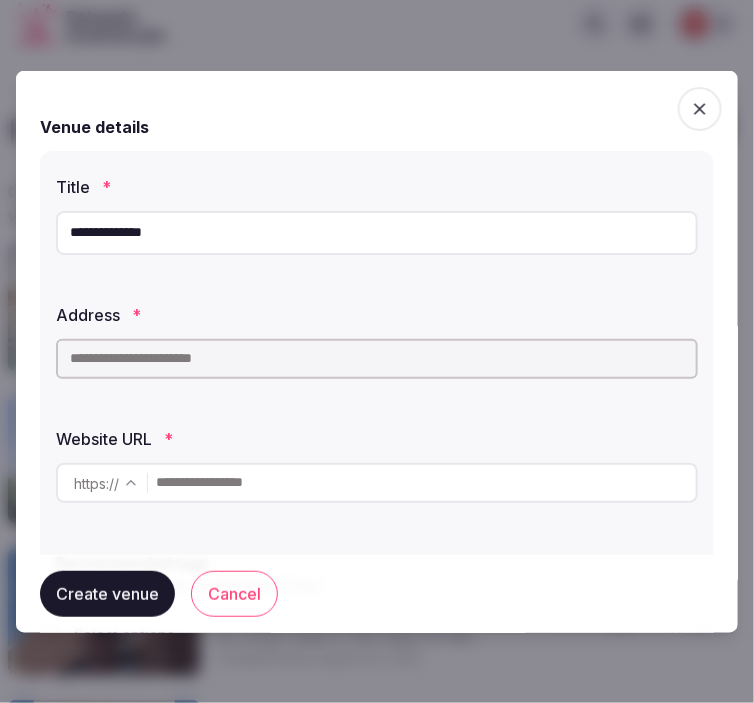 type on "**********" 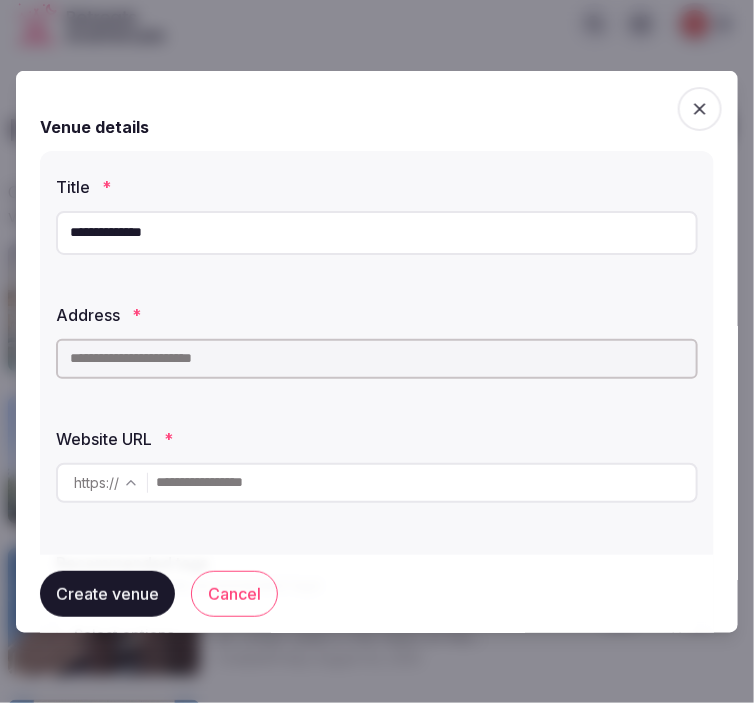 click at bounding box center [377, 358] 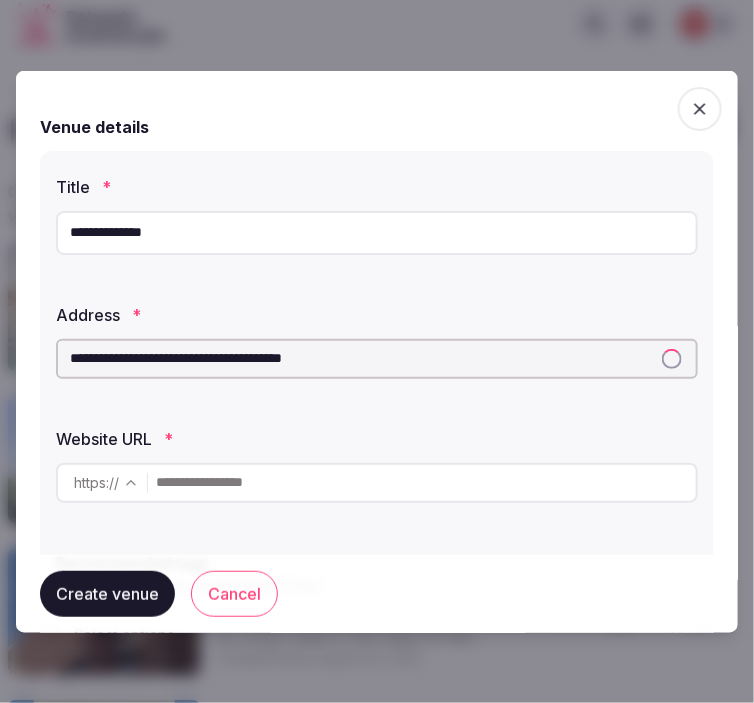 click on "**********" at bounding box center (377, 358) 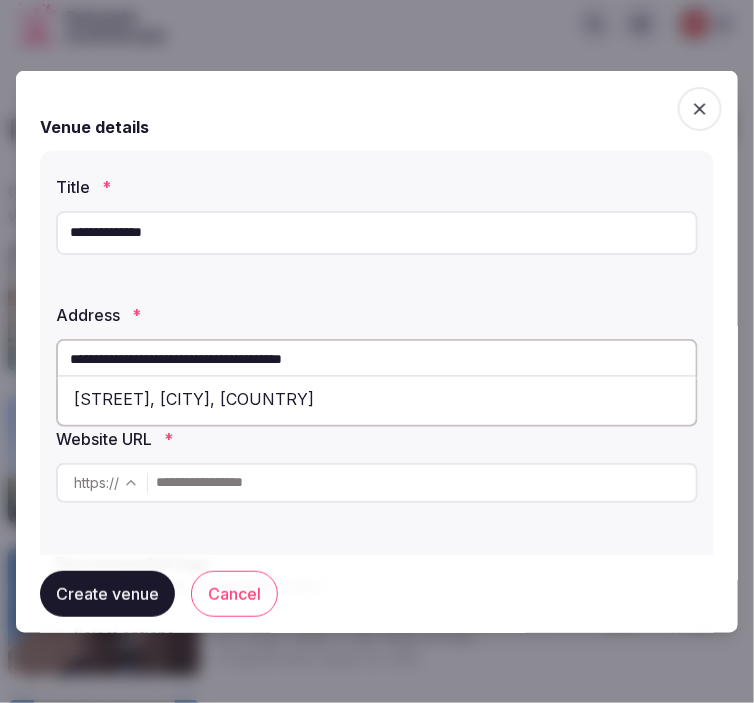 click on "[STREET], [CITY], [COUNTRY]" at bounding box center [377, 398] 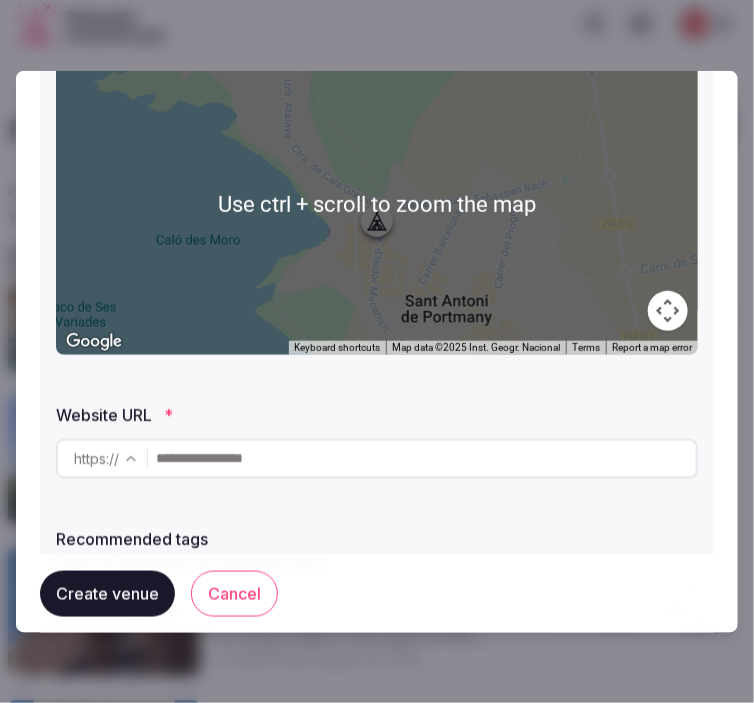 scroll, scrollTop: 444, scrollLeft: 0, axis: vertical 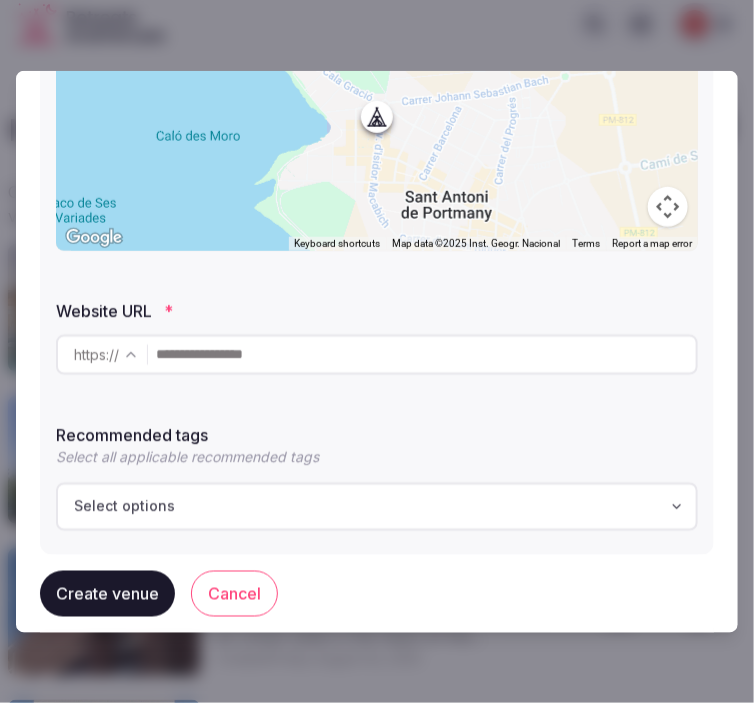 click at bounding box center (426, 354) 